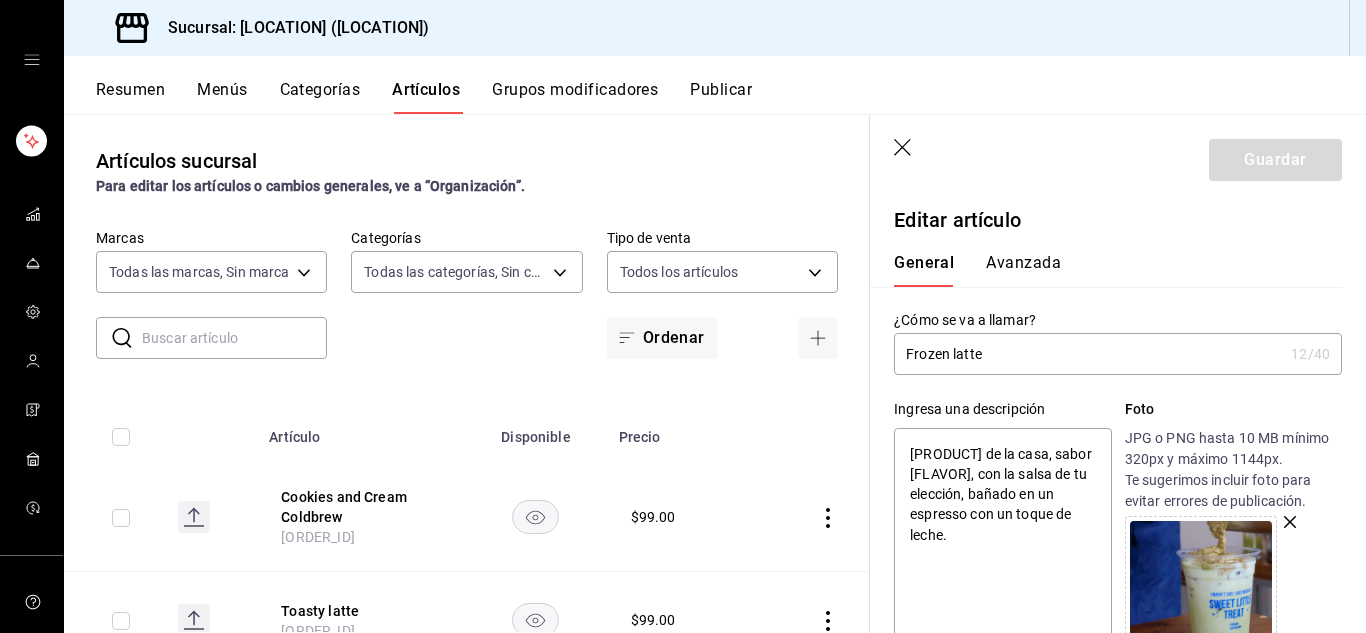 scroll, scrollTop: 0, scrollLeft: 0, axis: both 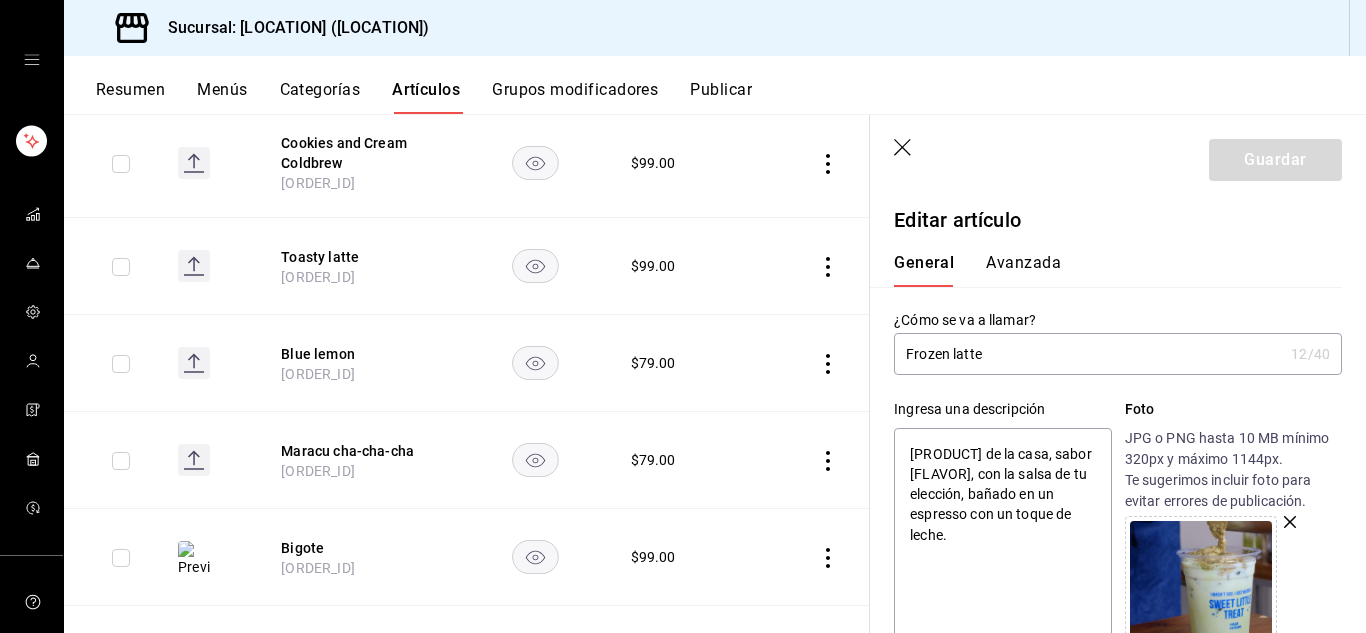 click on "Artículos" at bounding box center (426, 97) 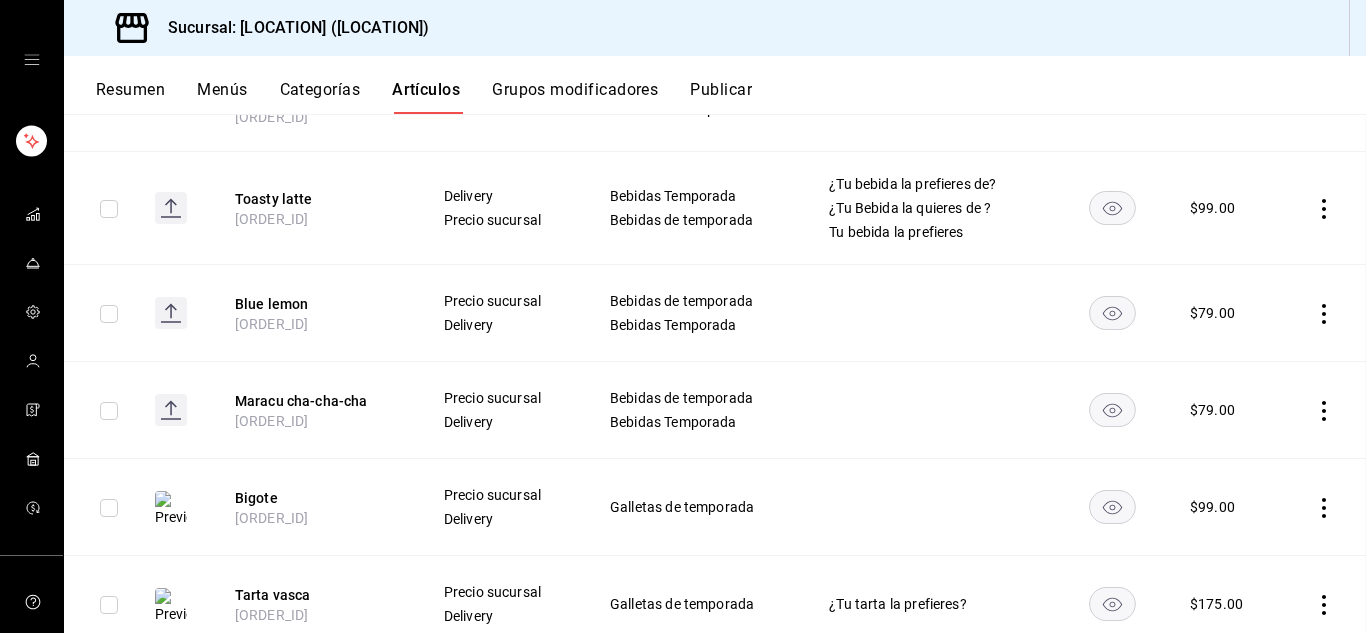 scroll, scrollTop: 292, scrollLeft: 0, axis: vertical 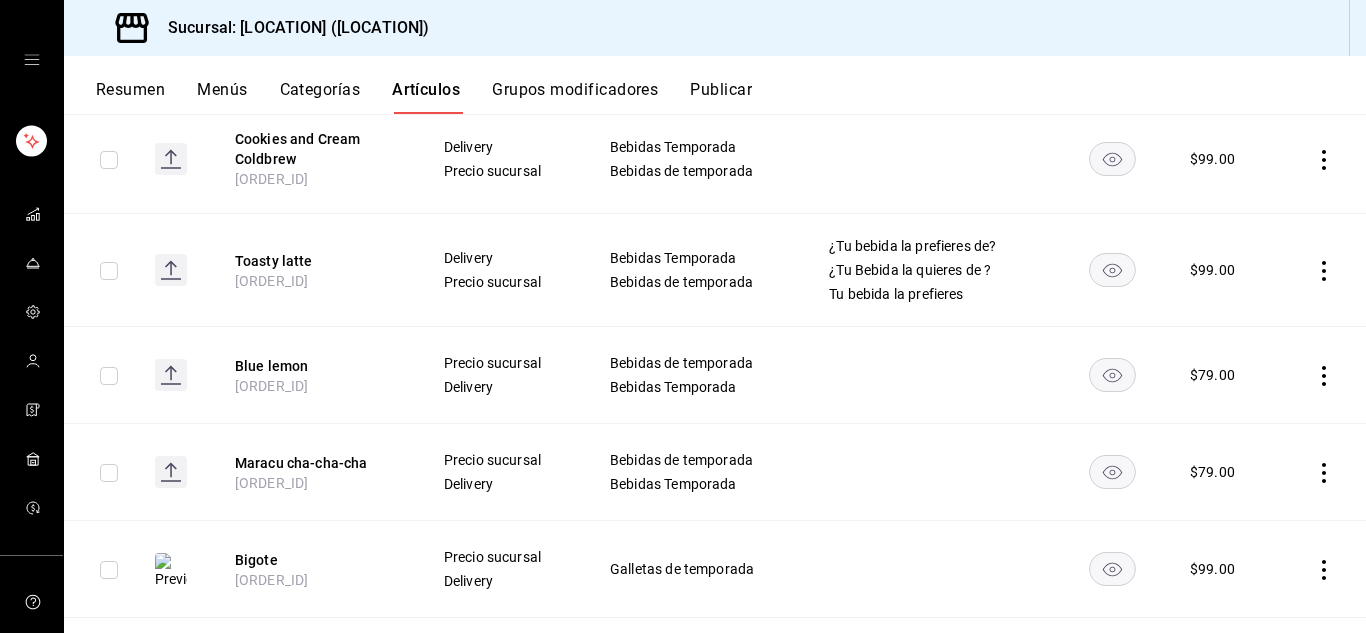 click on "Grupos modificadores" at bounding box center [575, 97] 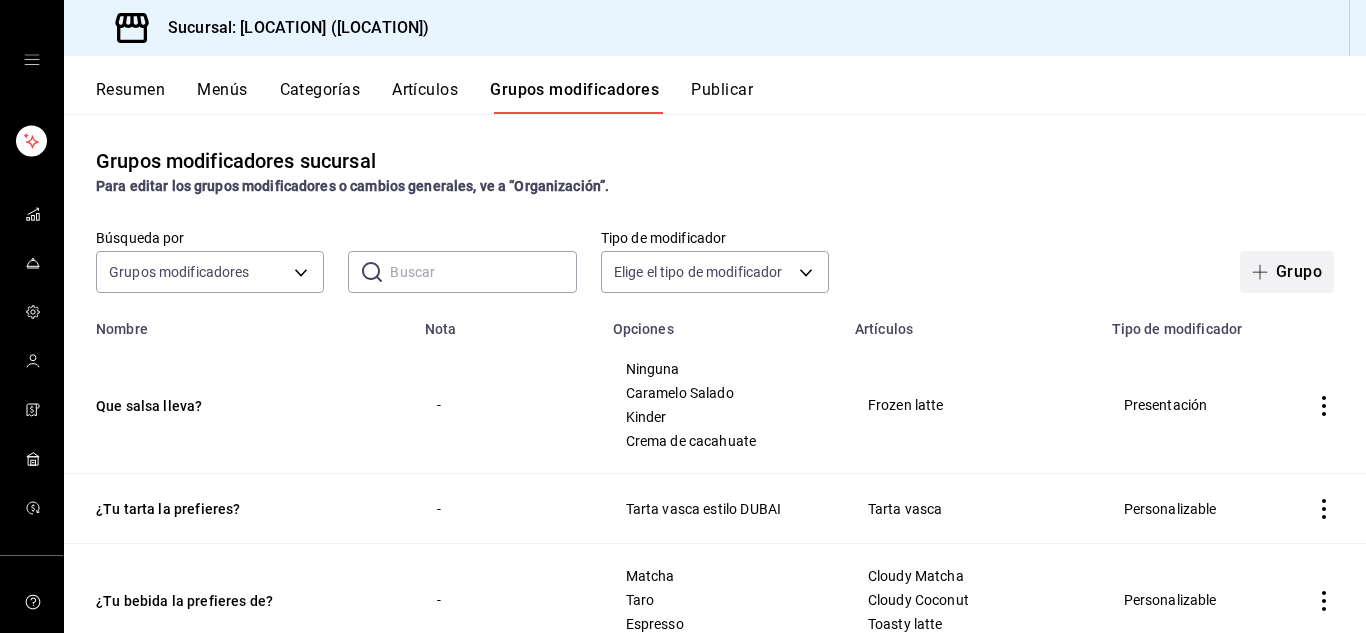 click on "Grupo" at bounding box center (1287, 272) 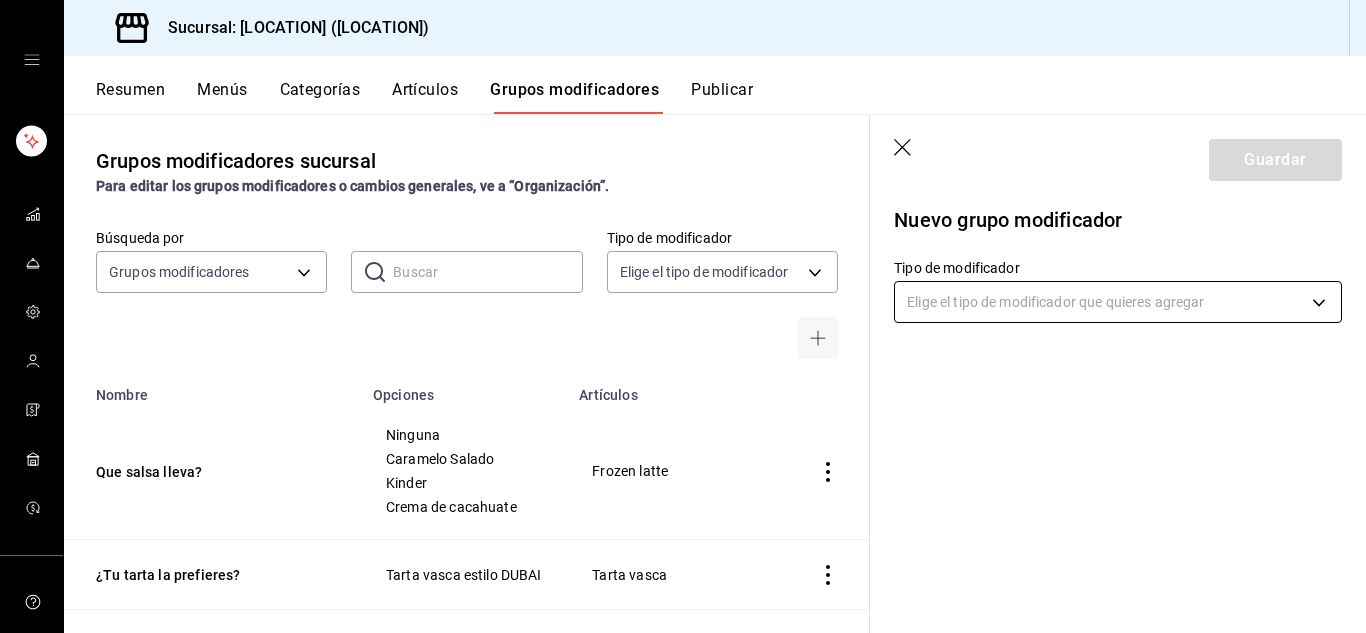 click on "Sucursal: [LOCATION] ([LOCATION]) Resumen Menús Categorías Artículos Grupos modificadores Publicar Grupos modificadores sucursal Para editar los grupos modificadores o cambios generales, ve a “Organización”. Búsqueda por Grupos modificadores GROUP ​ ​ Tipo de modificador Elige el tipo de modificador Nombre Opciones Artículos Que salsa lleva? Ninguna Caramelo Salado Kinder Crema de cacahuate Frozen latte ¿Tu tarta la prefieres? Tarta vasca estilo DUBAI Tarta vasca ¿Tu bebida la prefieres de? Matcha Taro Espresso Cloudy Matcha Cloudy Coconut Toasty latte ¿Tu Bebida la quieres de ? Latte, base de café Matcha Lechita Toasty latte Quieres hacerlo sucio? Sip Nop Pastelito El sabor de la limonada sería.. Natural Fresa Cereza Lavanda Ver más... Limonada ¿chocolate  o nutella? chocolate semiamargo nutella Moka Moka sabor de cream latte ? Lotus Nutella Pistache Cream Latte ¿Tu frappé lleva café? Si, por favor No, gracias Taro Frappé Vainilla Moka Caramelo Ver más... Tu  tarta la prefieres? Caliente" at bounding box center (683, 316) 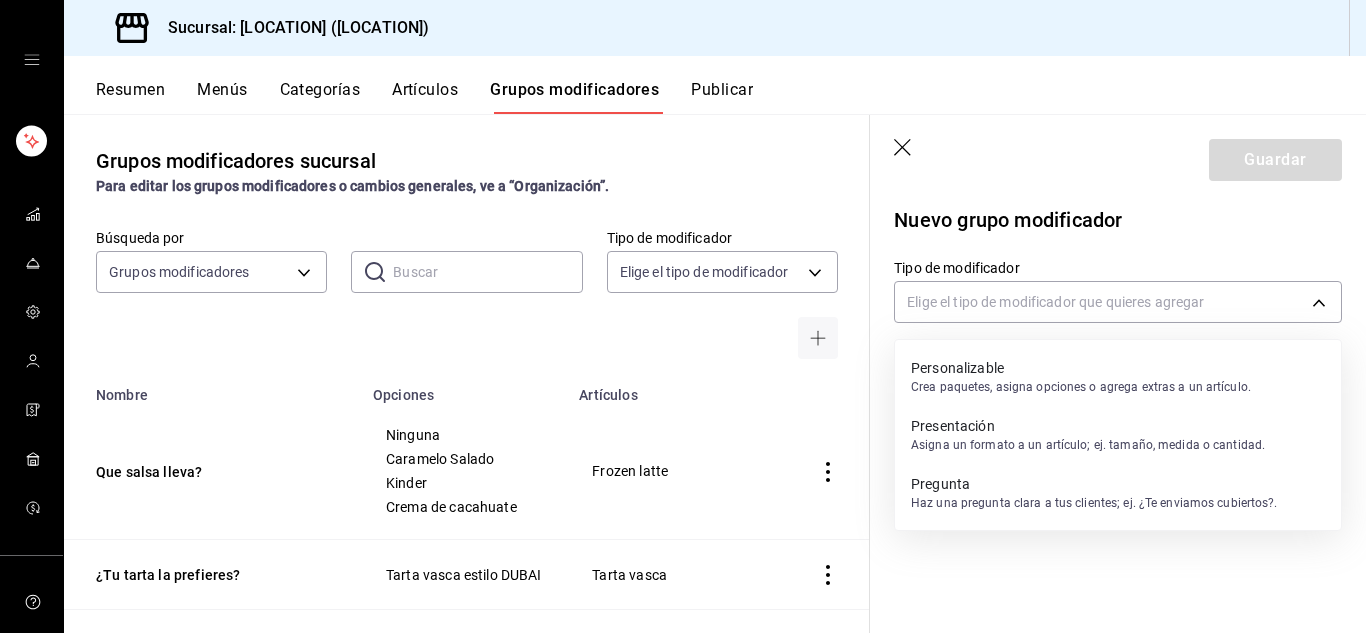 click on "Asigna un formato a un artículo; ej. tamaño, medida o cantidad." at bounding box center (1088, 445) 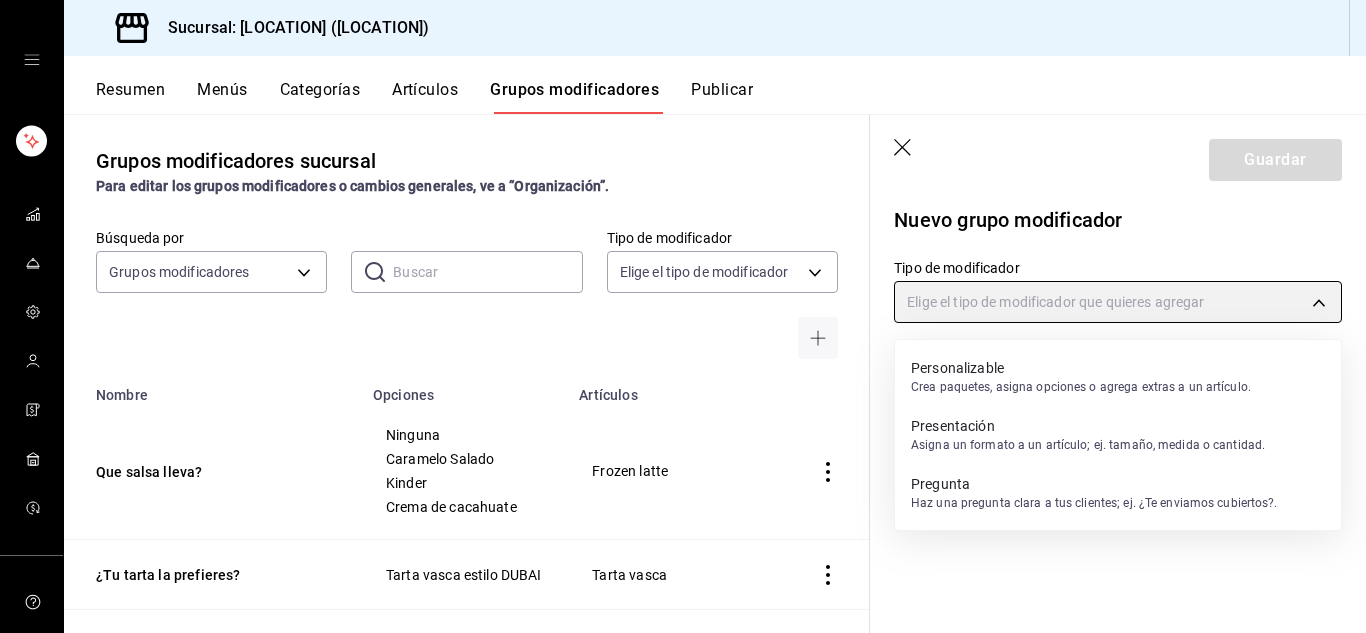 type on "PRESENTATION" 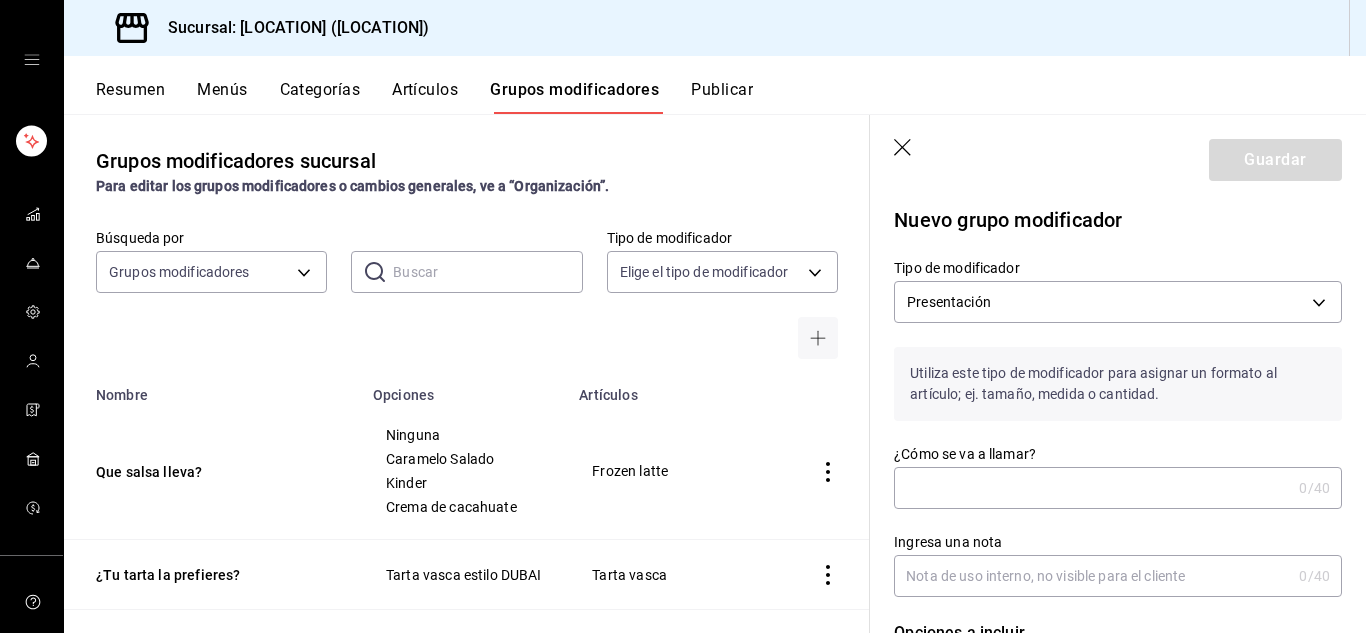 click on "¿Cómo se va a llamar?" at bounding box center [1092, 488] 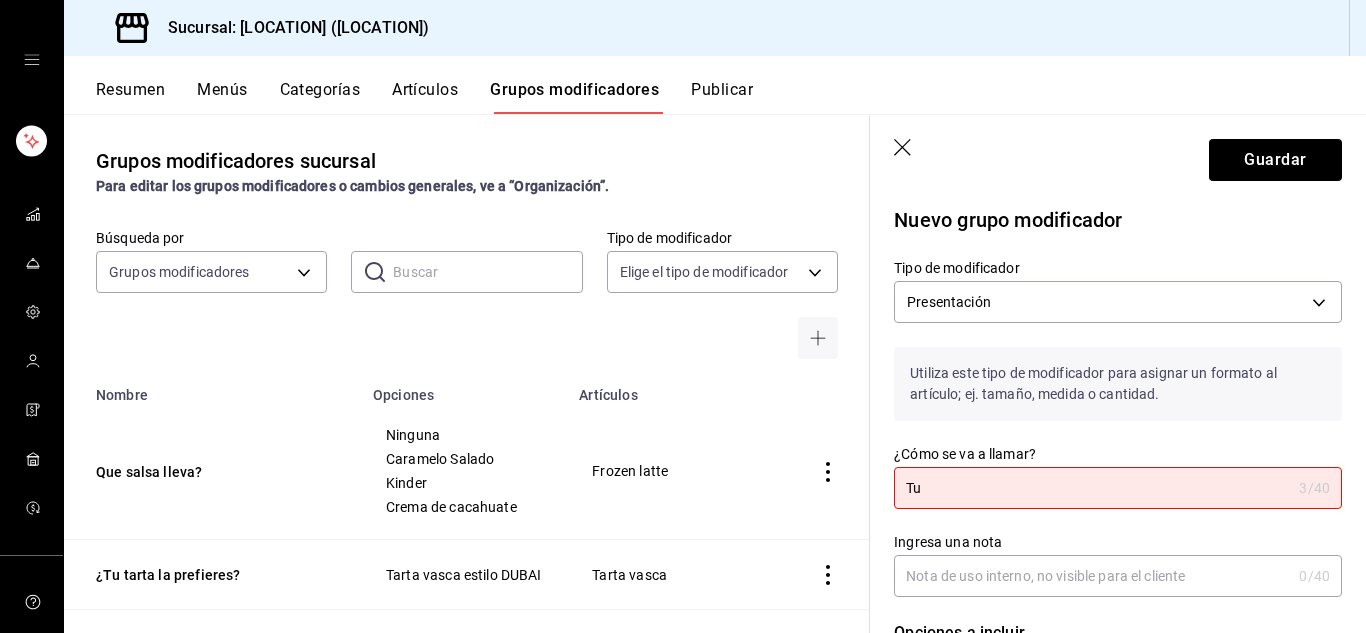 type on "T" 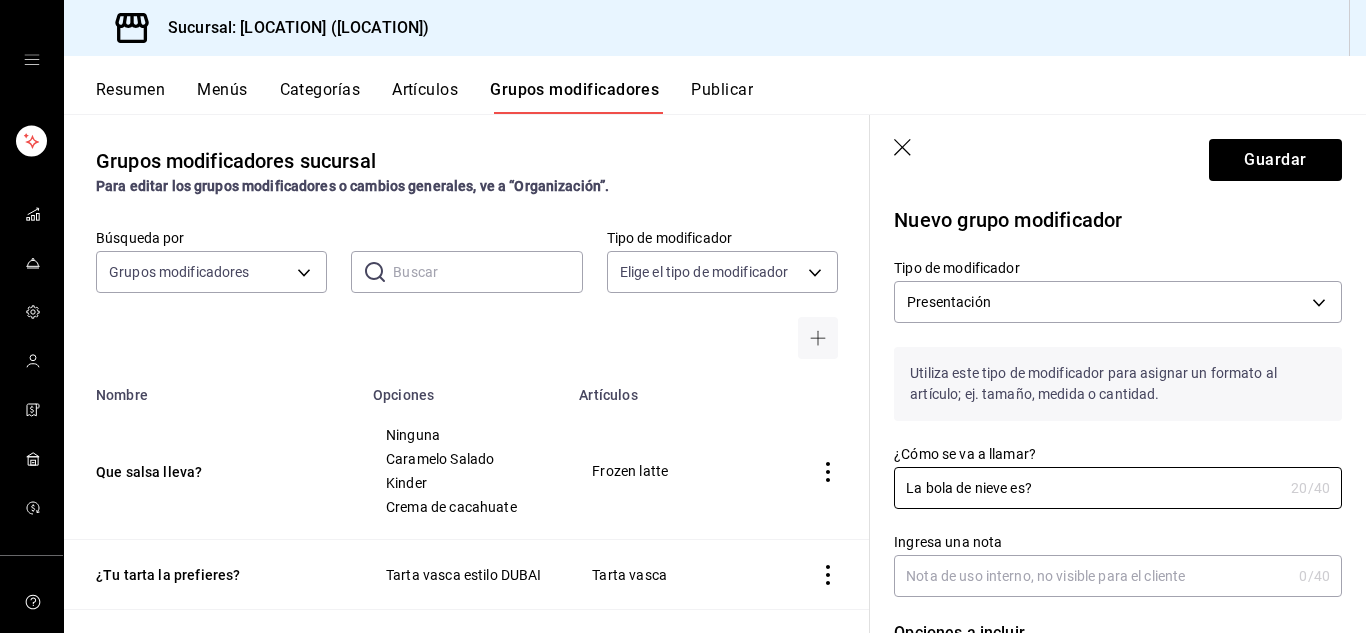type on "La bola de nieve es?" 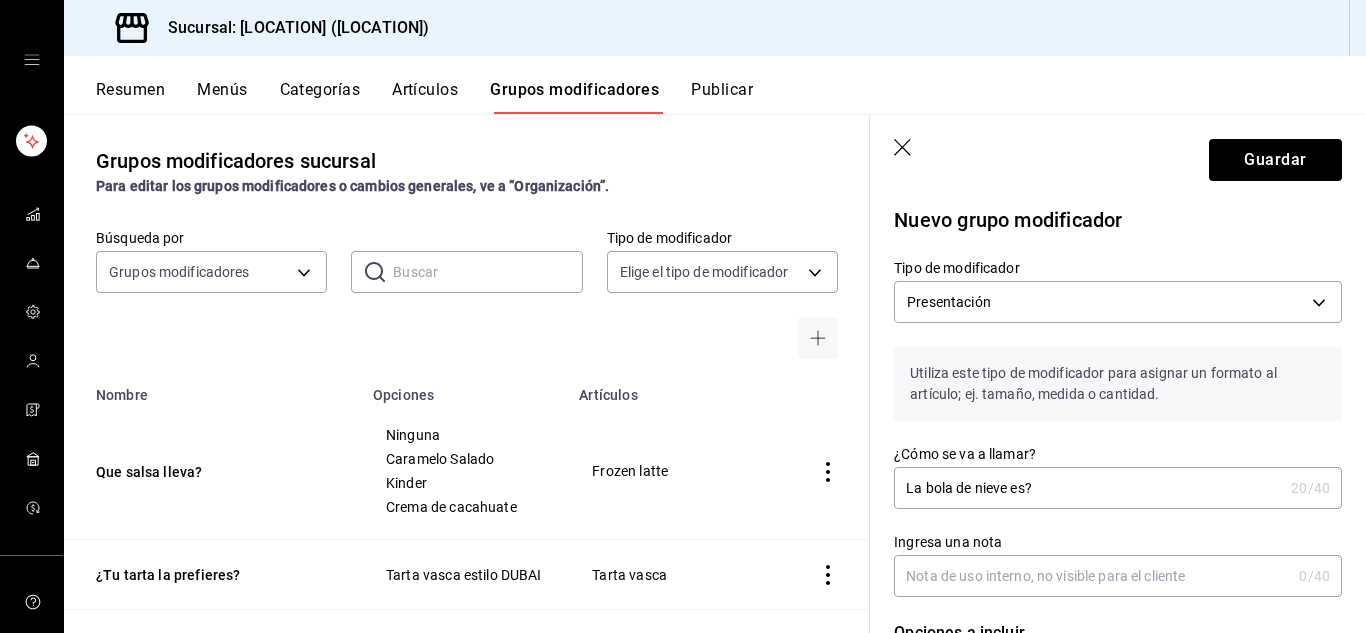 click on "Ingresa una nota" at bounding box center (1092, 576) 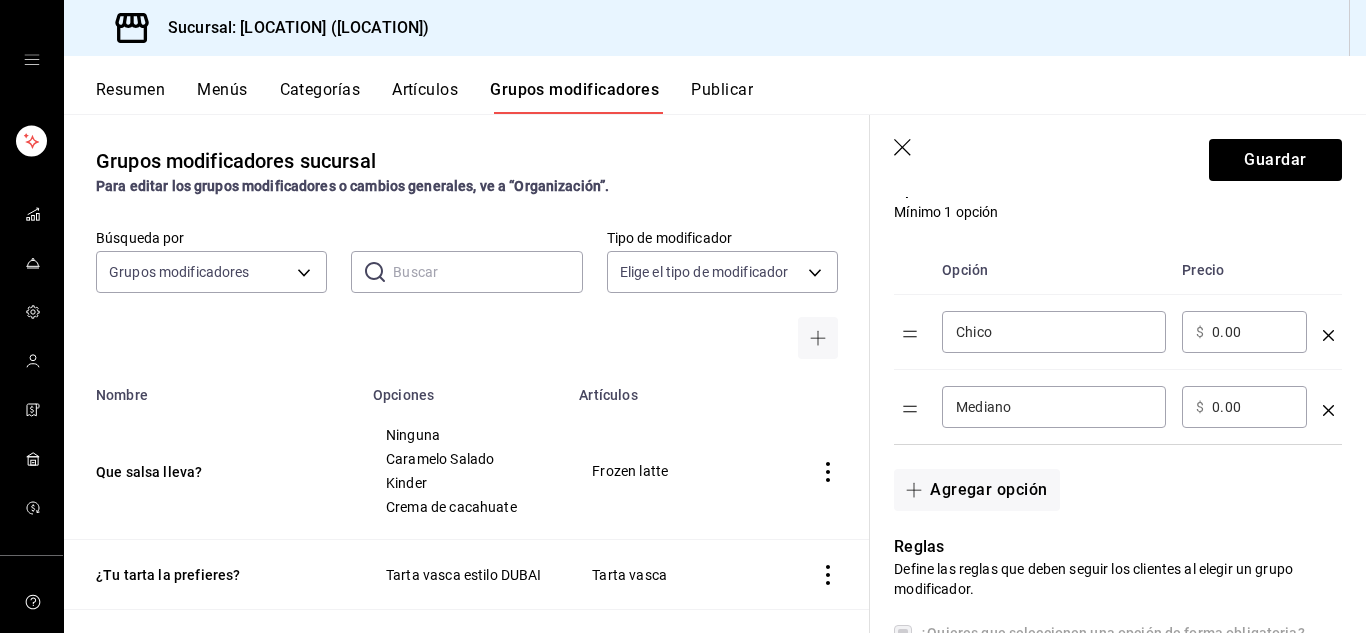 scroll, scrollTop: 447, scrollLeft: 0, axis: vertical 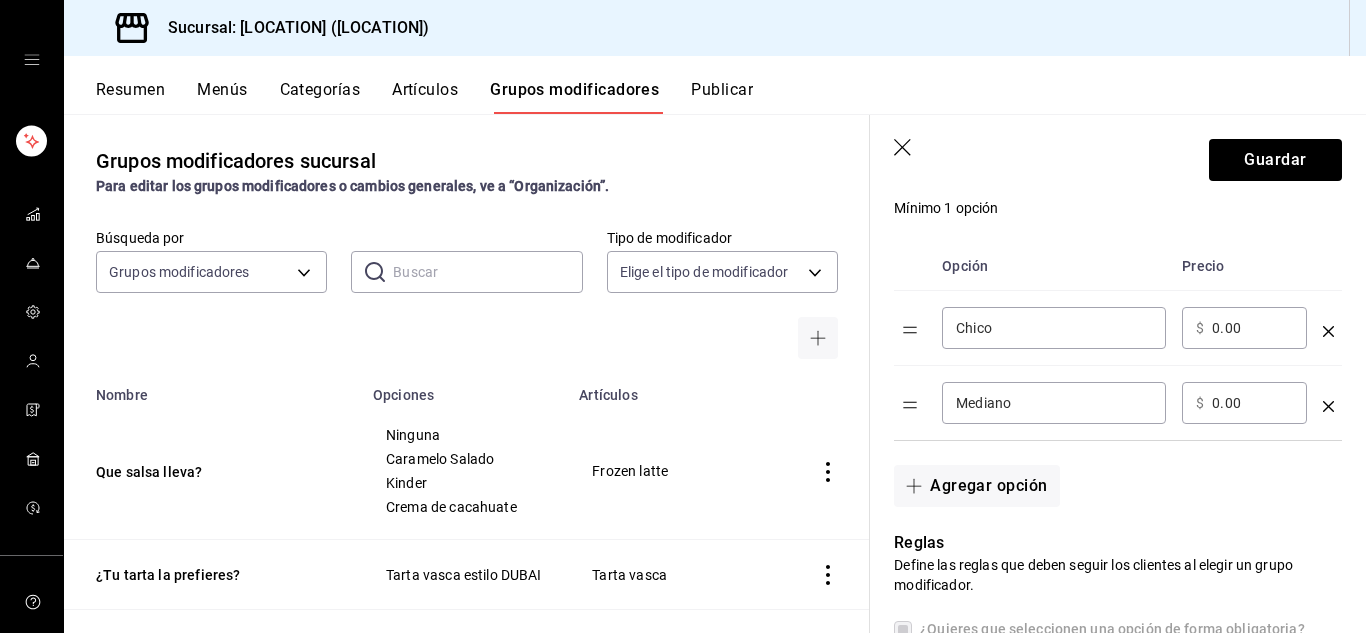 click on "Mediano" at bounding box center [1054, 403] 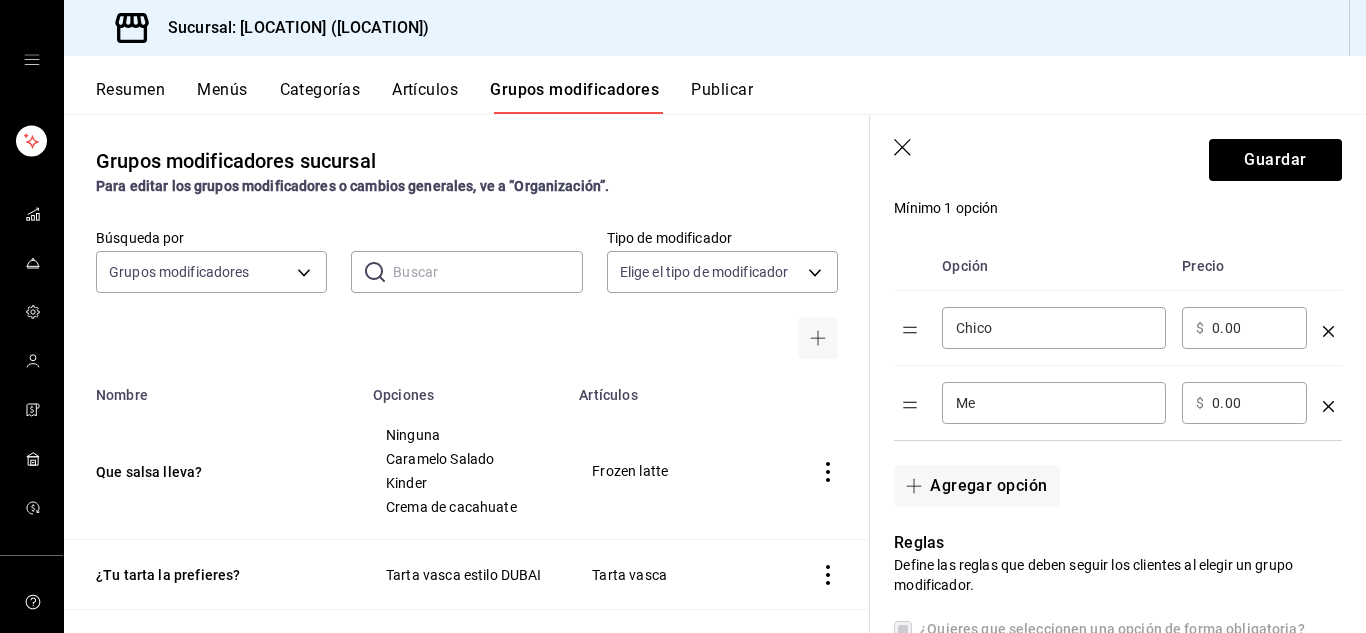 type on "M" 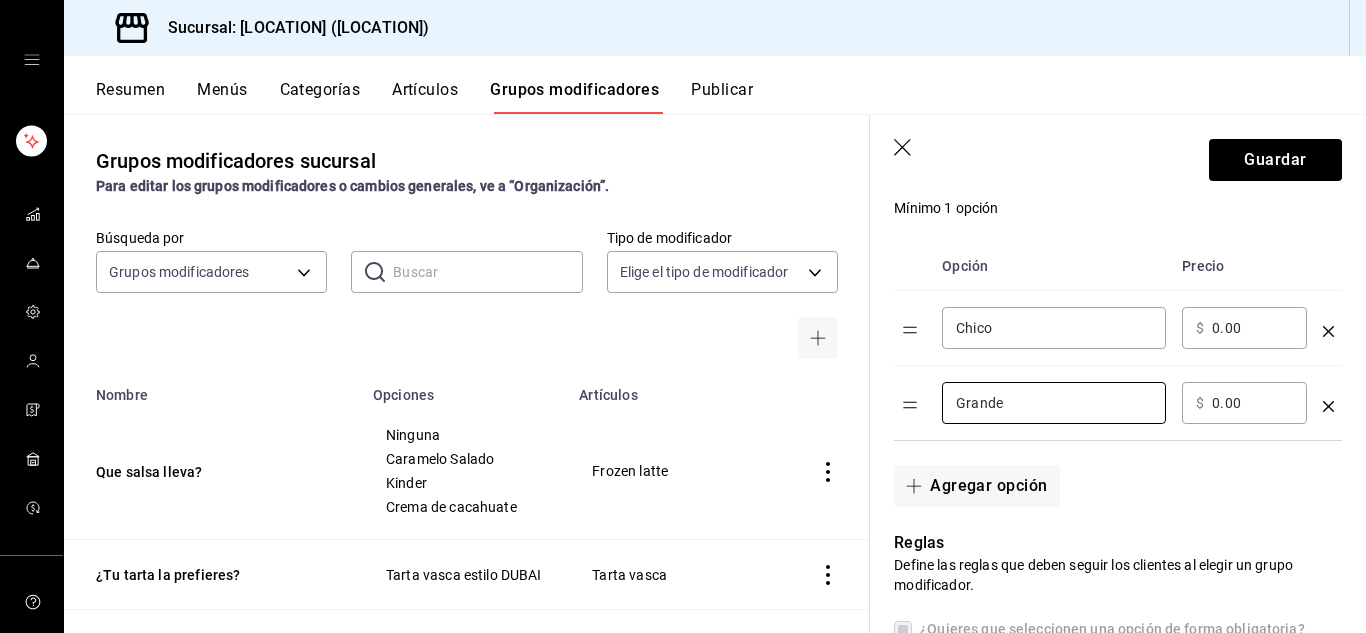 type on "Grande" 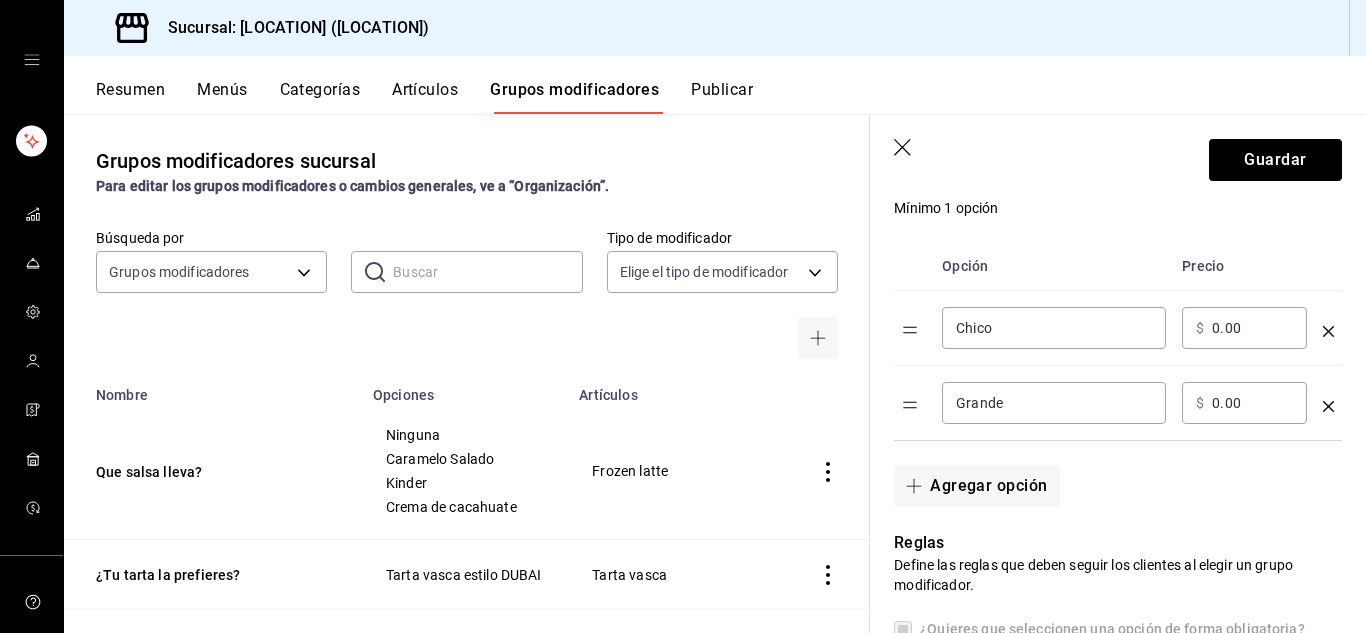 type on "0.00" 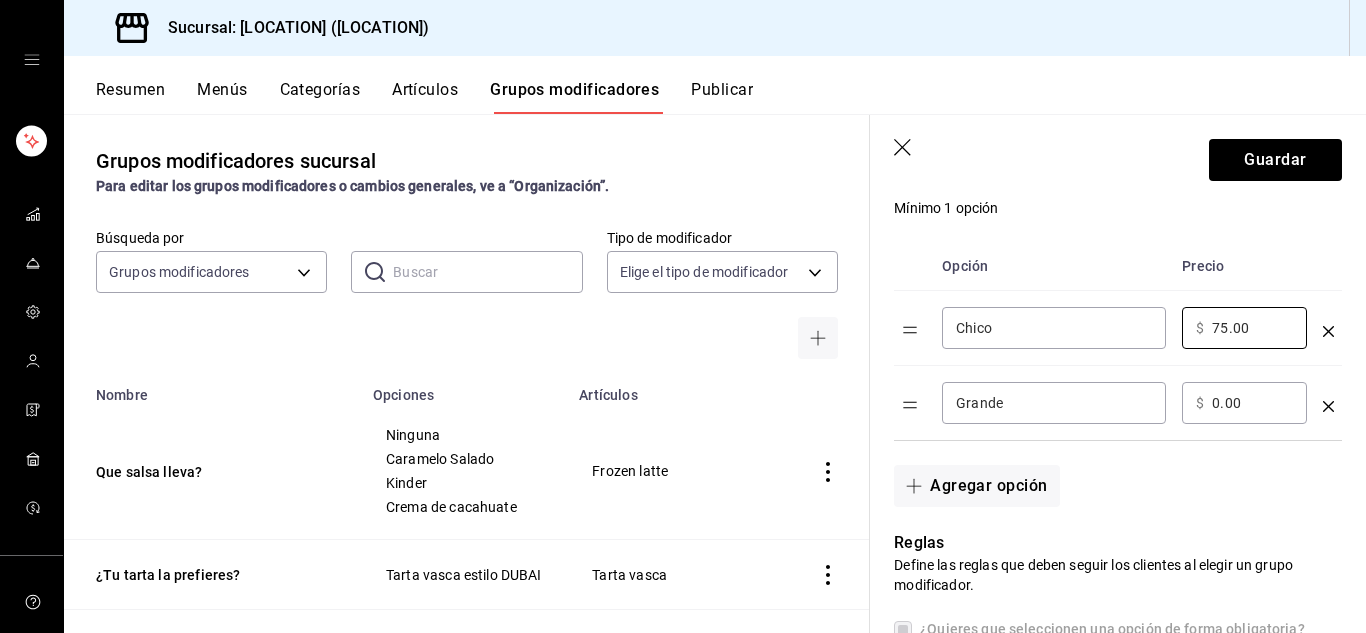 type on "75.00" 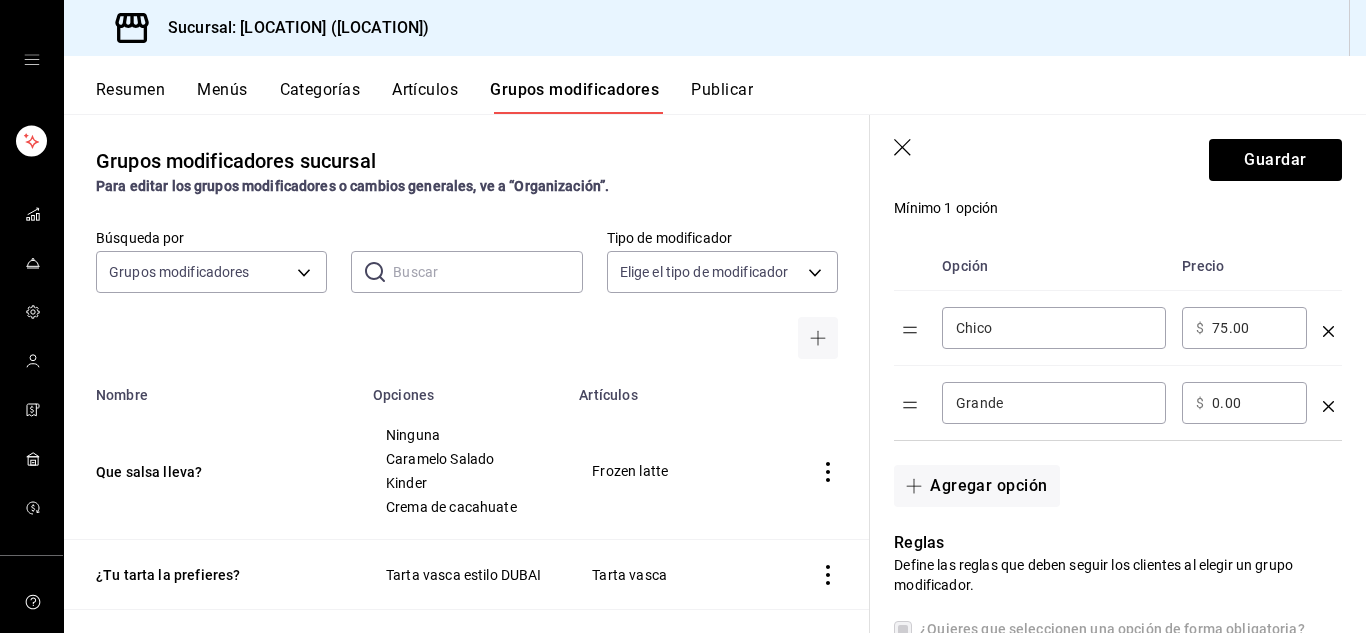click on "0.00" at bounding box center (1252, 403) 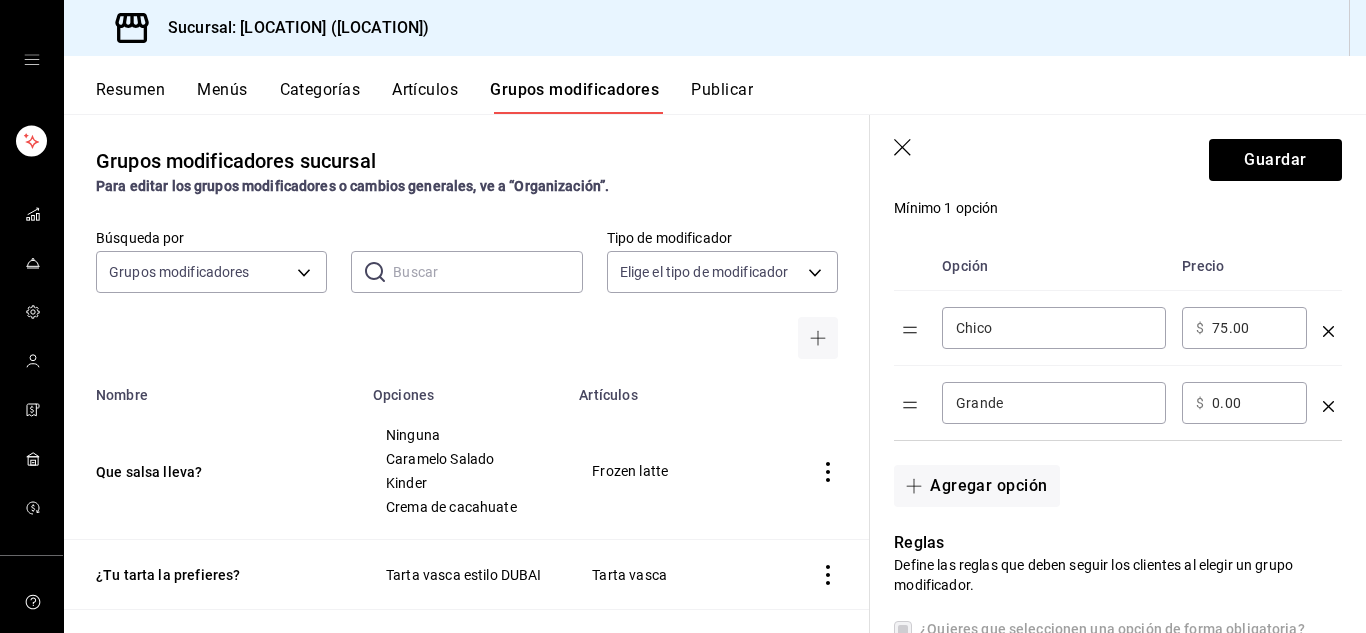 type on "0.00" 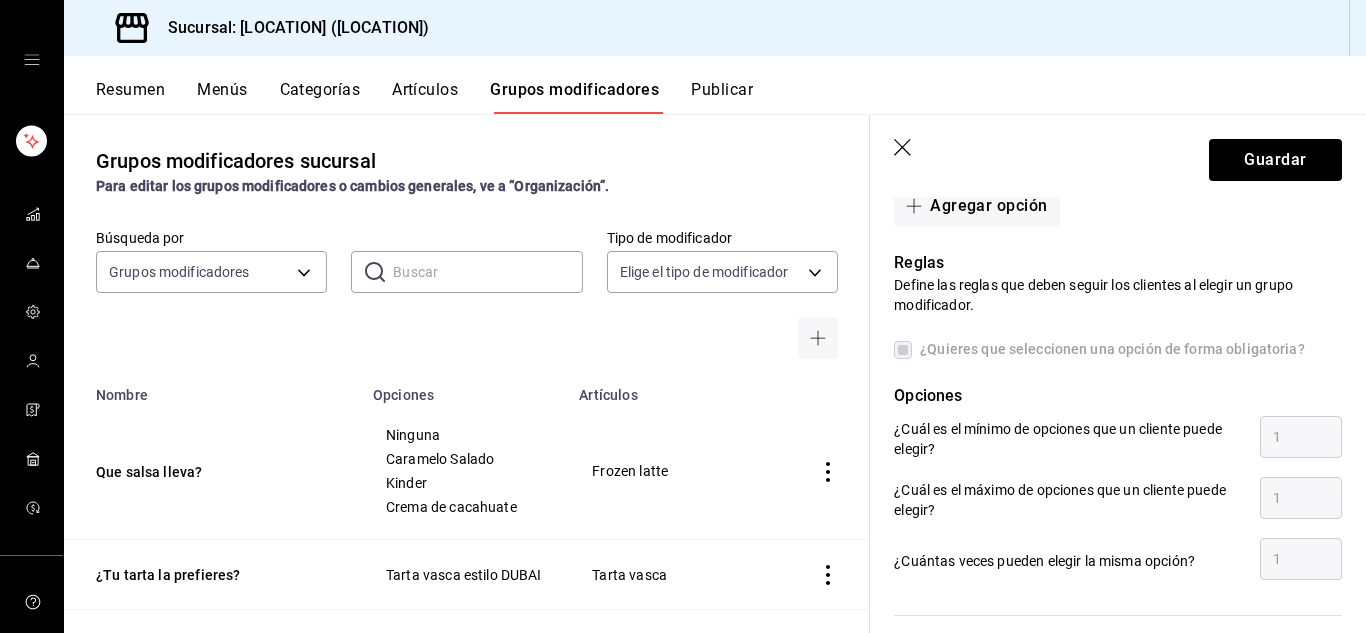 scroll, scrollTop: 810, scrollLeft: 0, axis: vertical 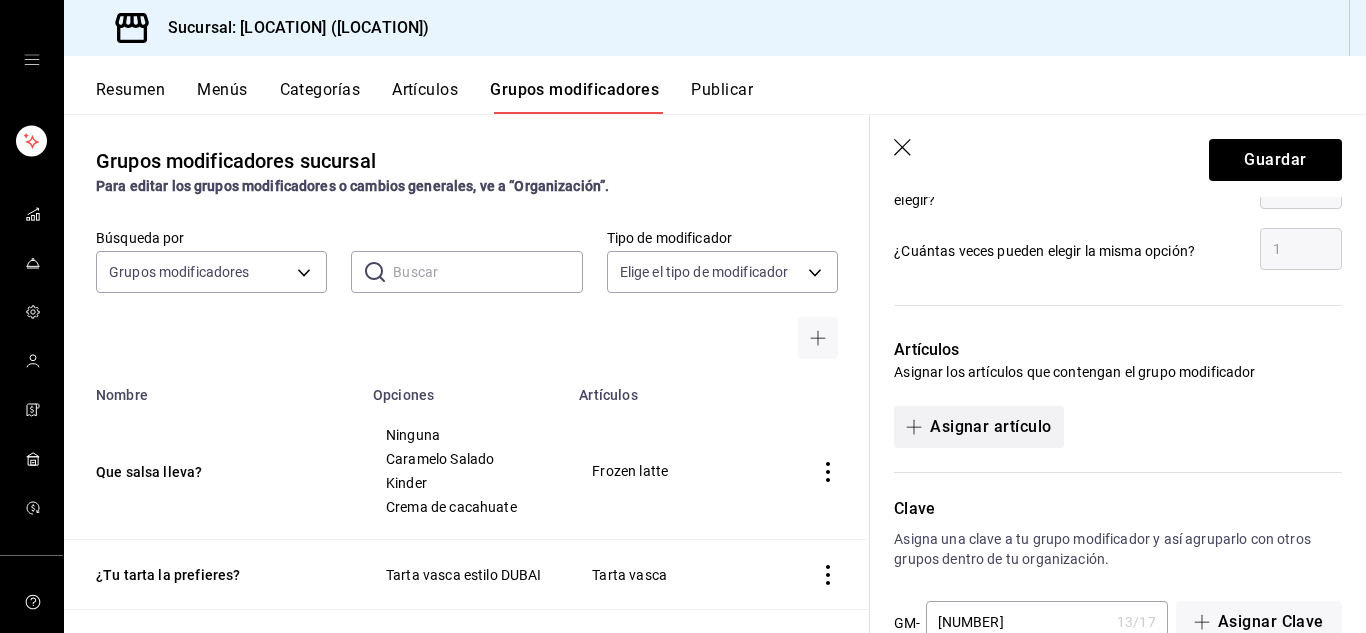 type on "105.00" 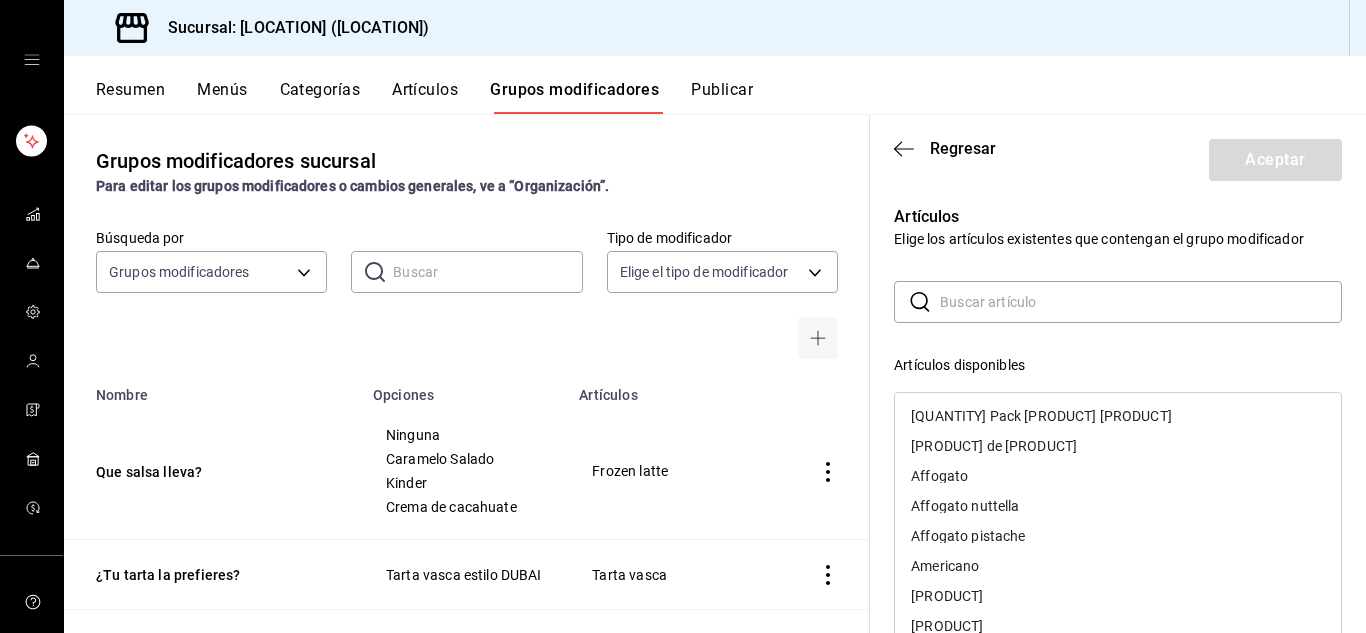 click at bounding box center [1141, 302] 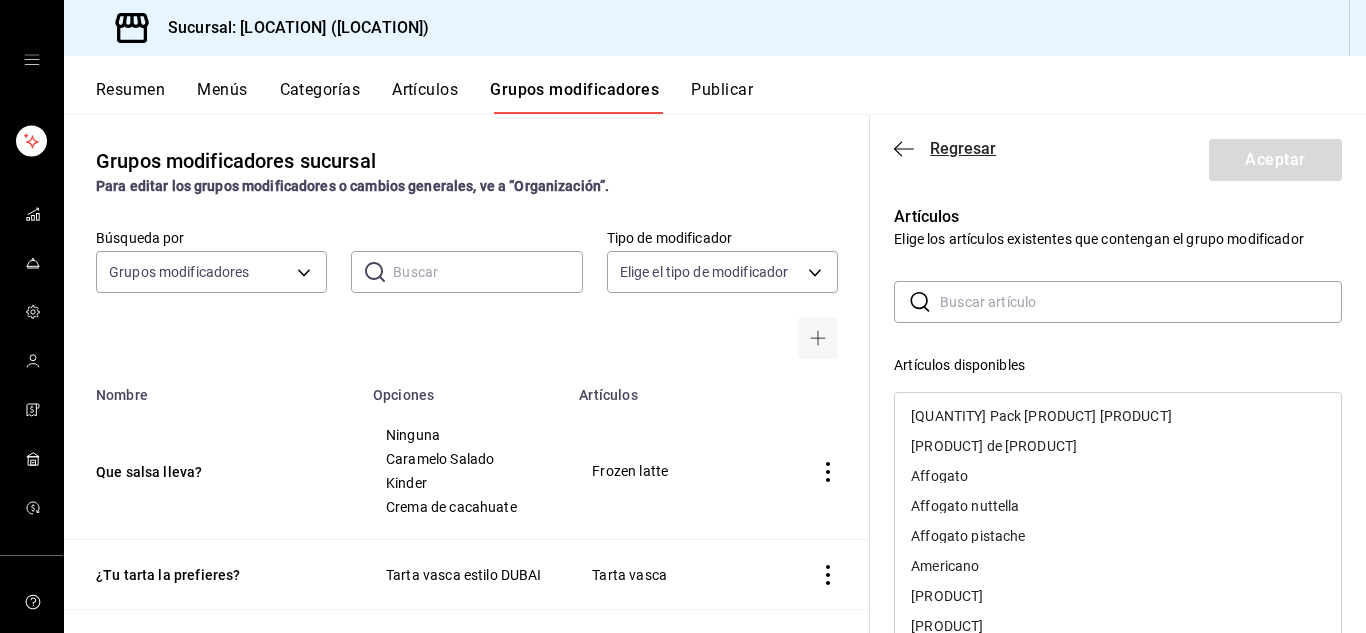 click 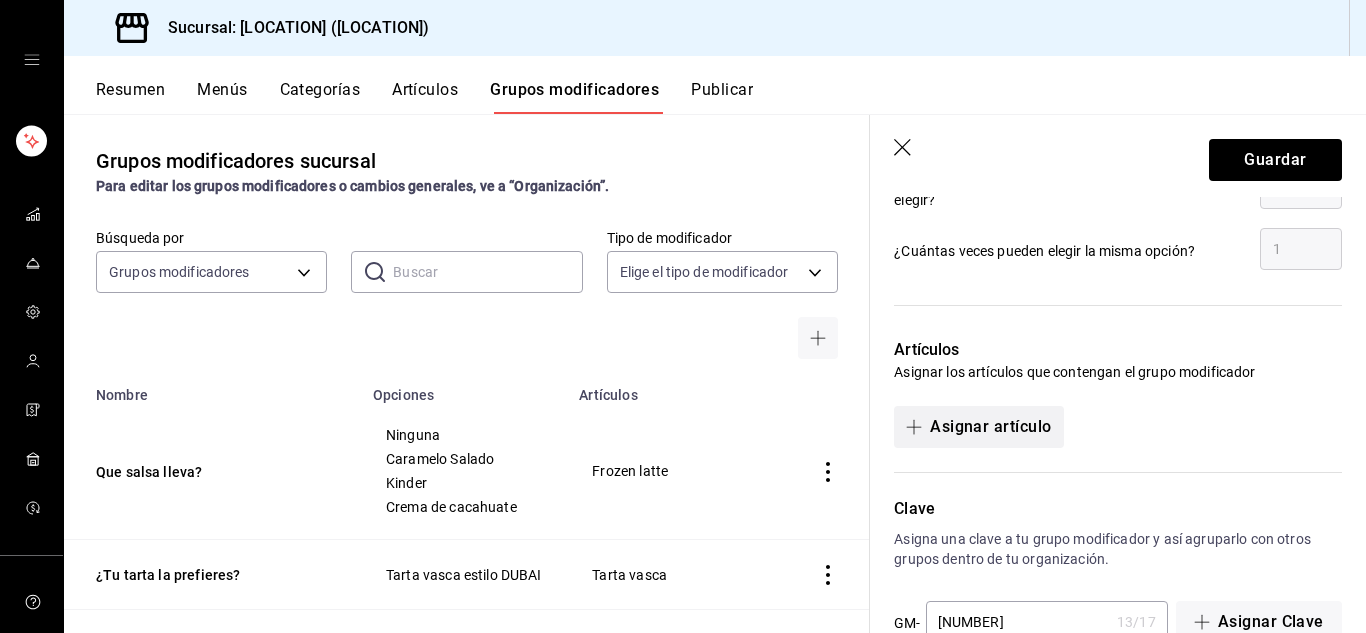 click on "Asignar artículo" at bounding box center [978, 427] 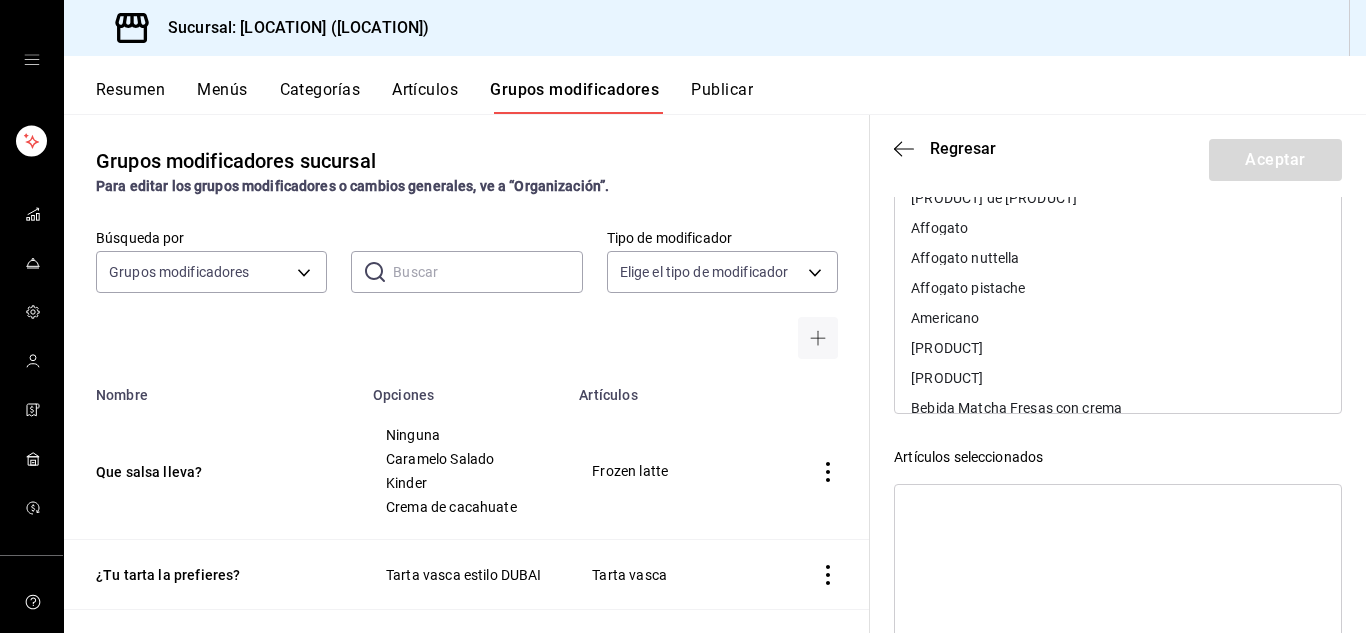 scroll, scrollTop: 402, scrollLeft: 0, axis: vertical 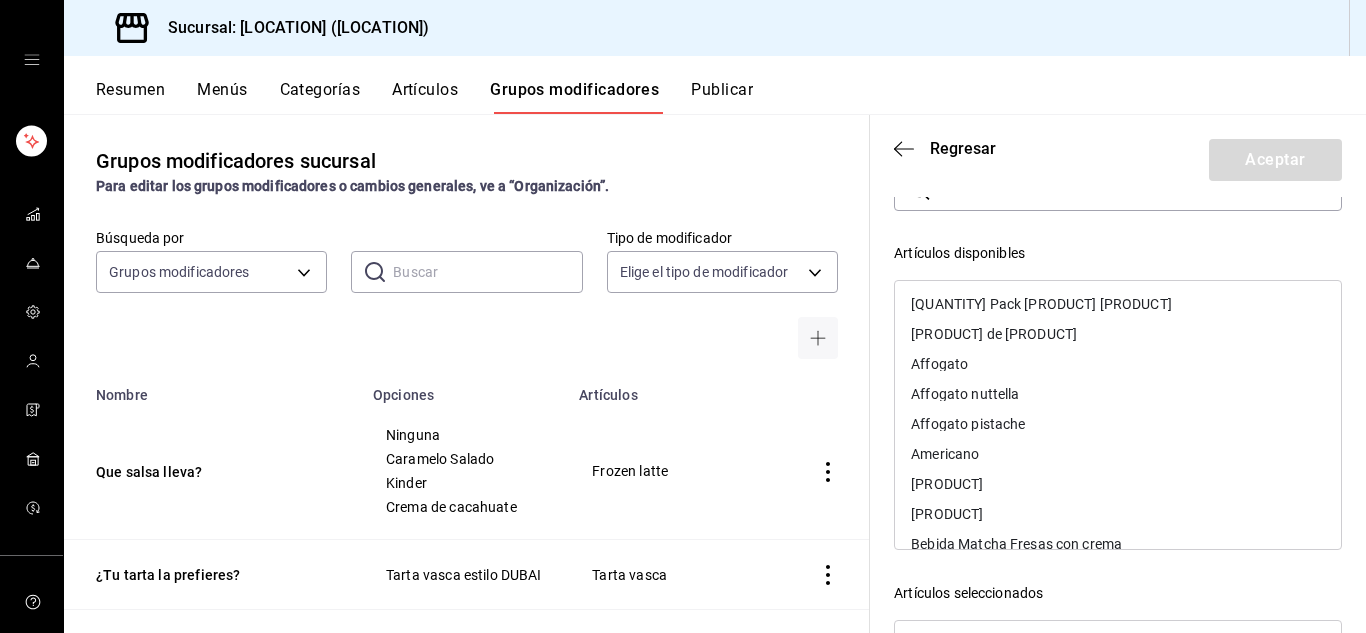 click on "Americano" at bounding box center [945, 454] 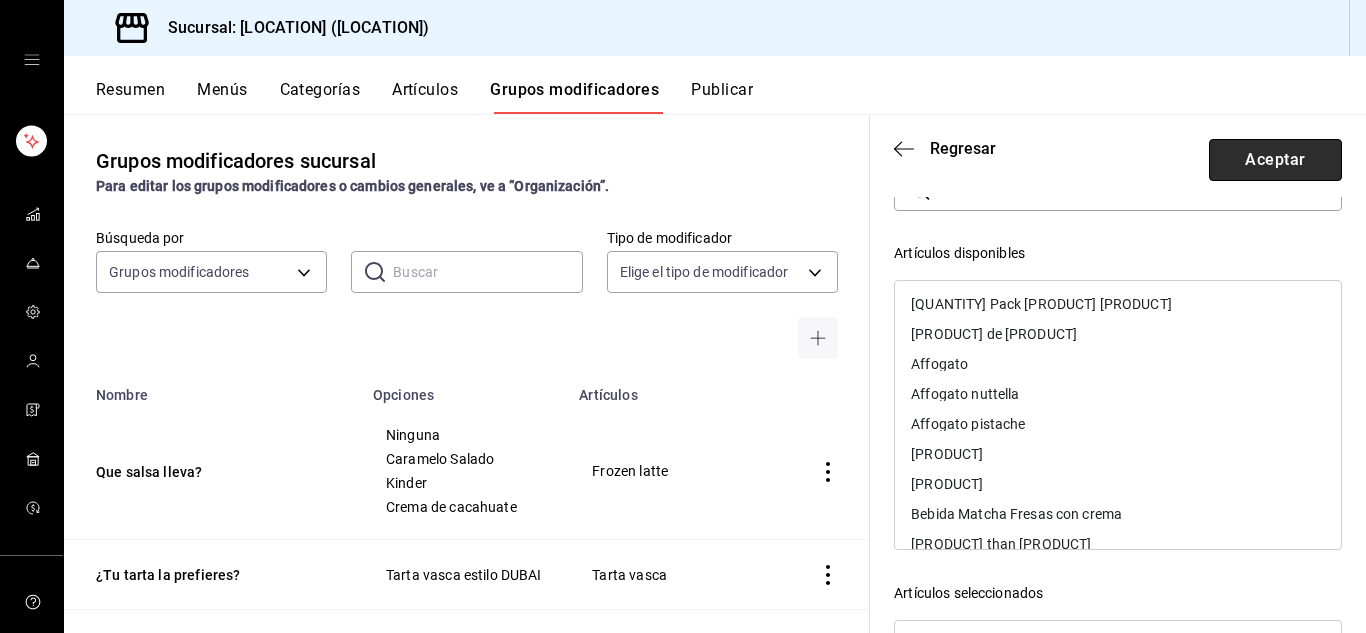 click on "Aceptar" at bounding box center (1275, 160) 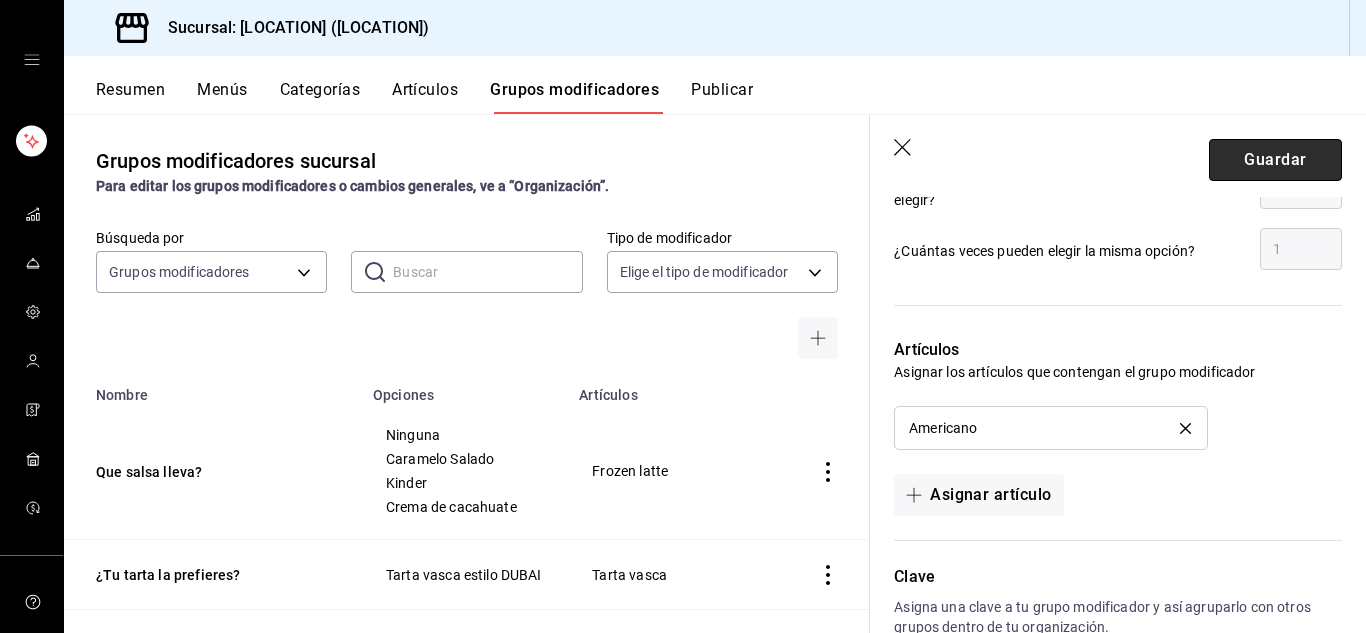 click on "Guardar" at bounding box center (1275, 160) 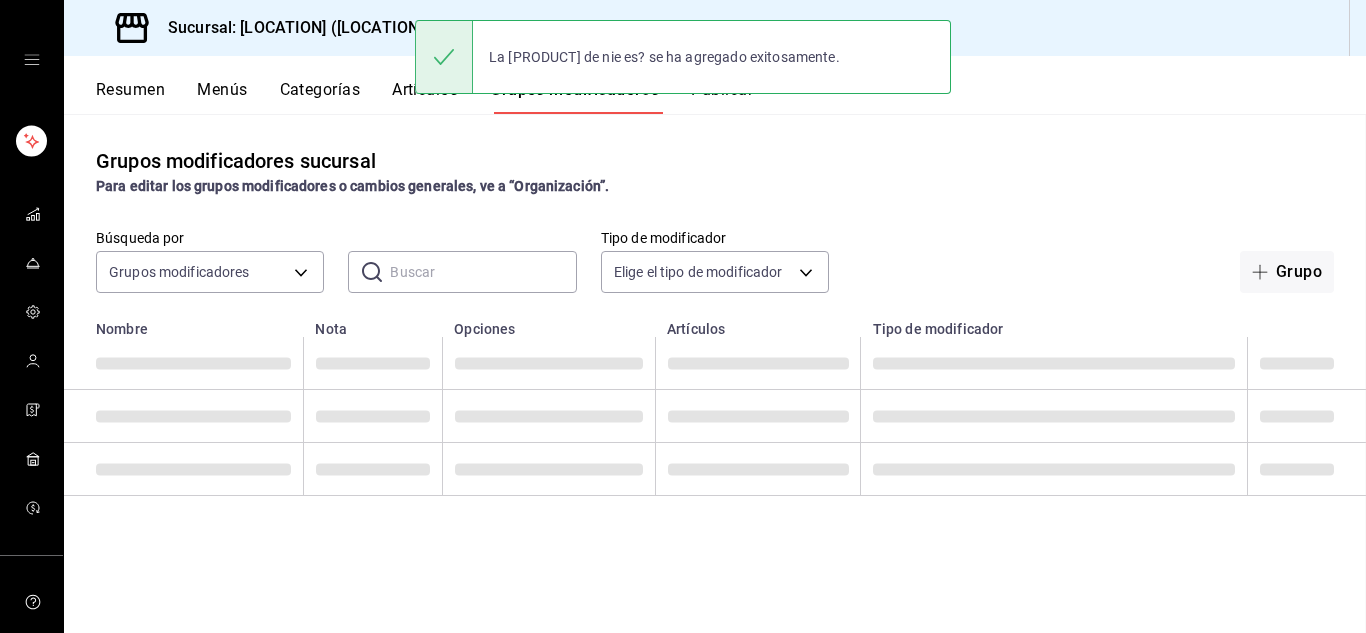 scroll, scrollTop: 0, scrollLeft: 0, axis: both 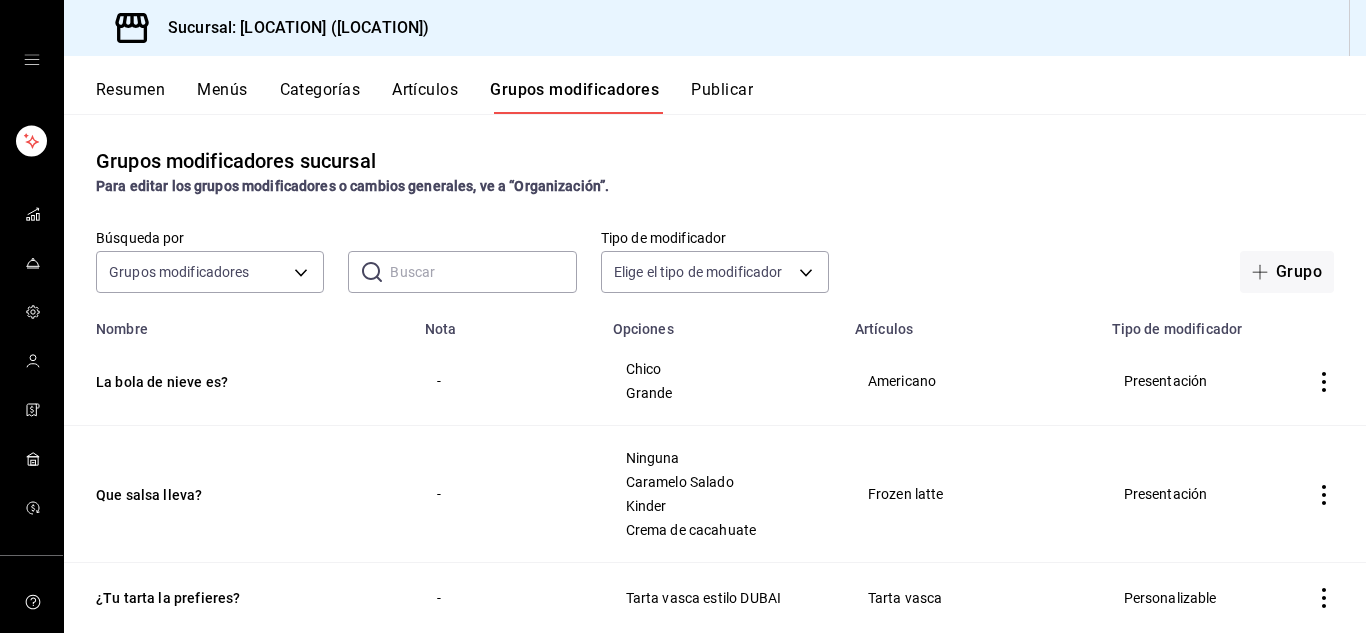 click on "Artículos" at bounding box center [425, 97] 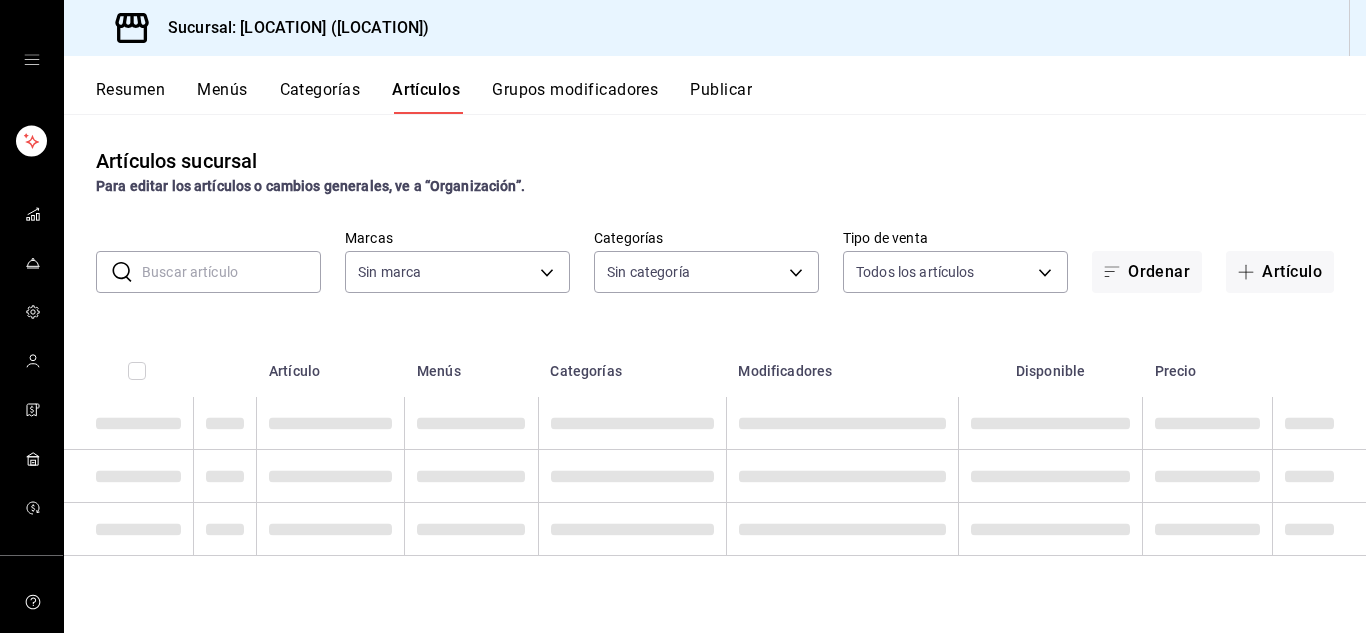 type on "[UUID]" 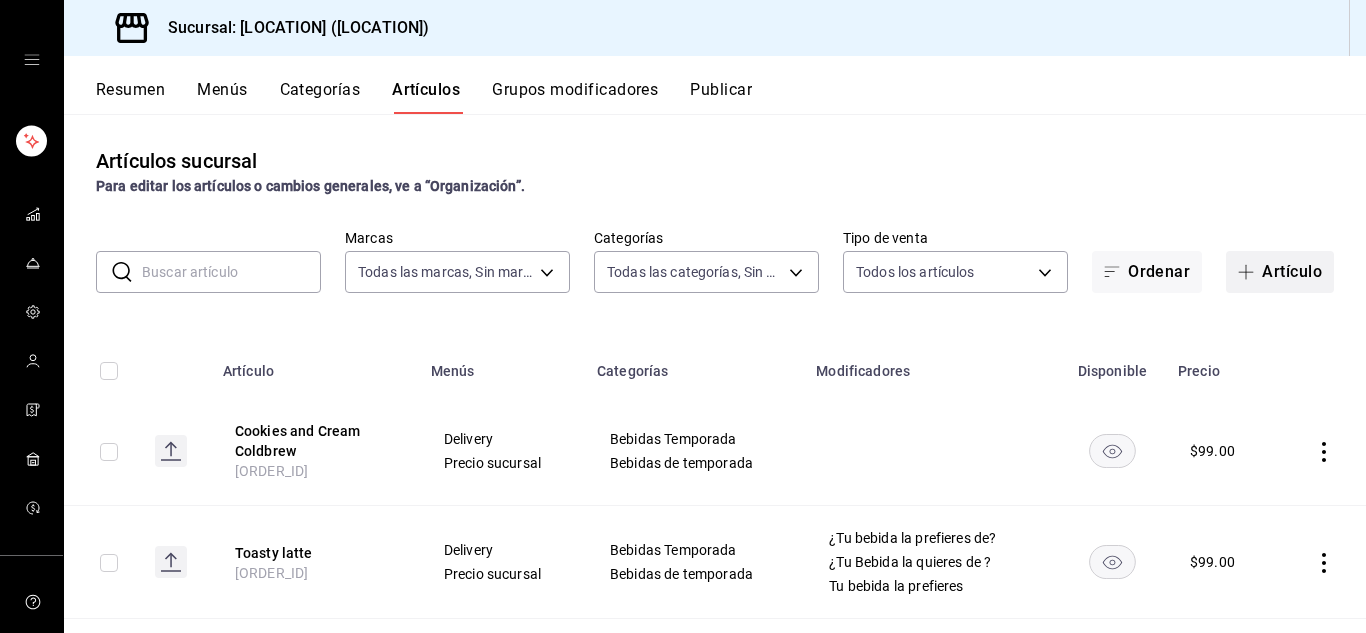 type on "[UUID],[UUID],[UUID],[UUID],[UUID],[UUID],[UUID],[UUID],[UUID],[UUID],[UUID],[UUID],[UUID],[UUID]" 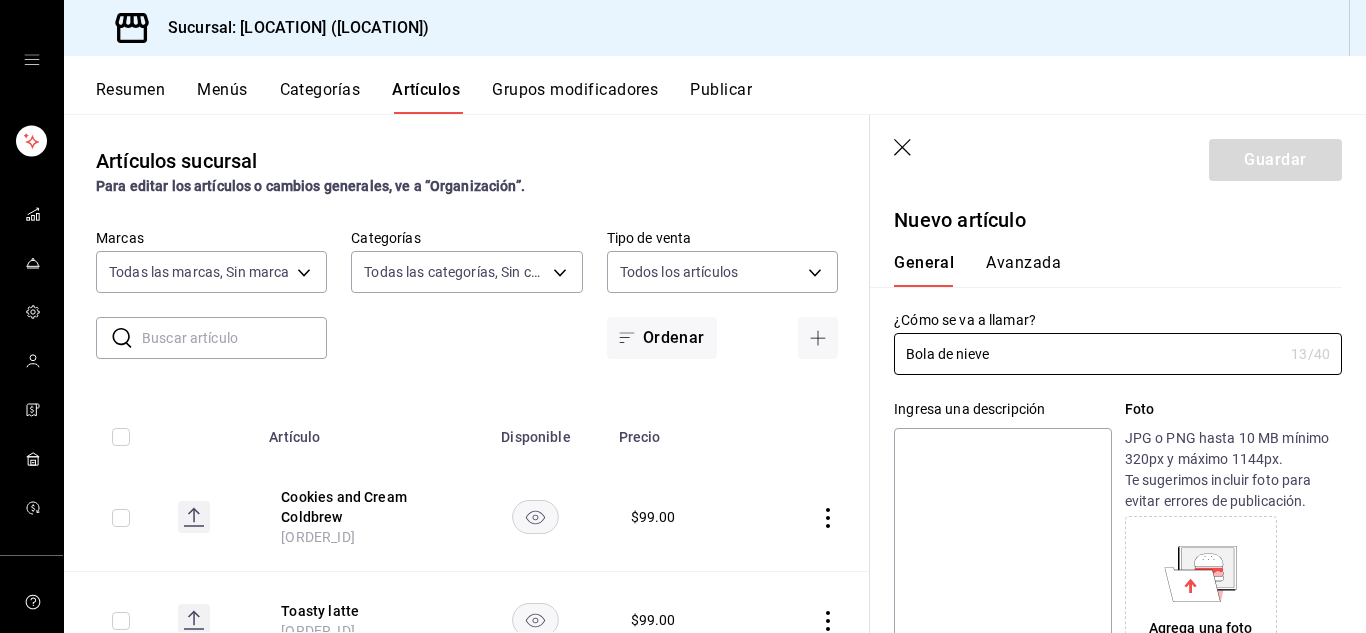 type on "Bola de nieve" 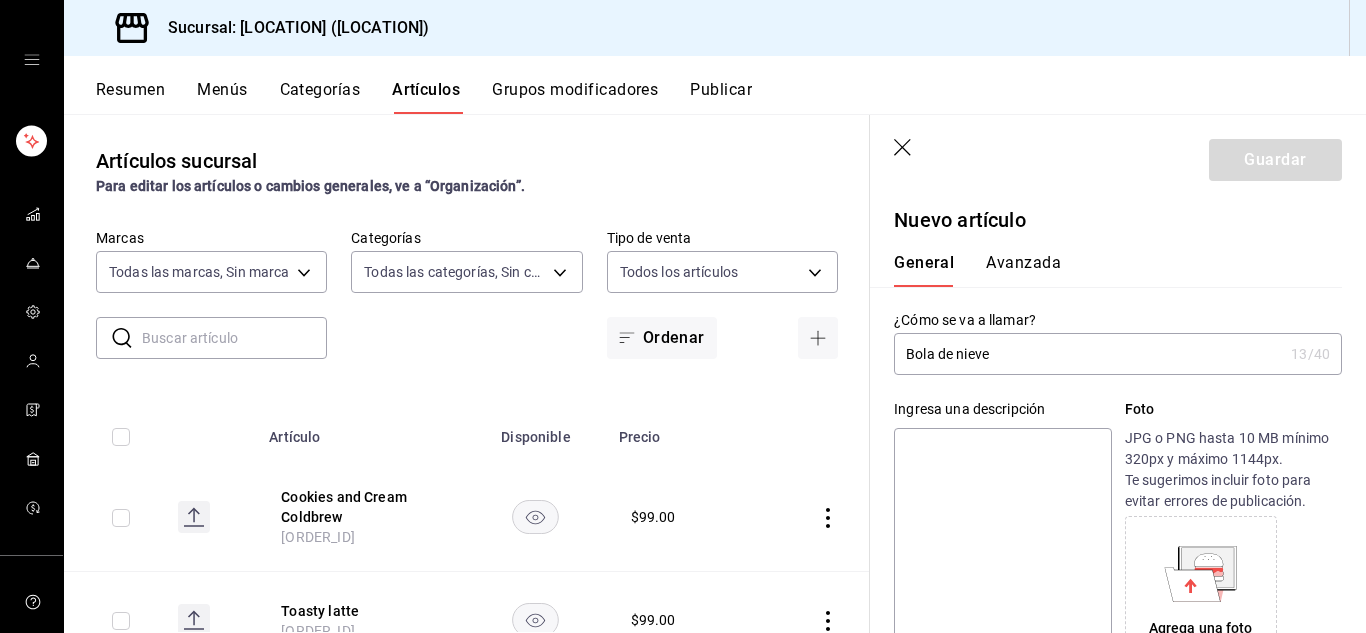 type on "P" 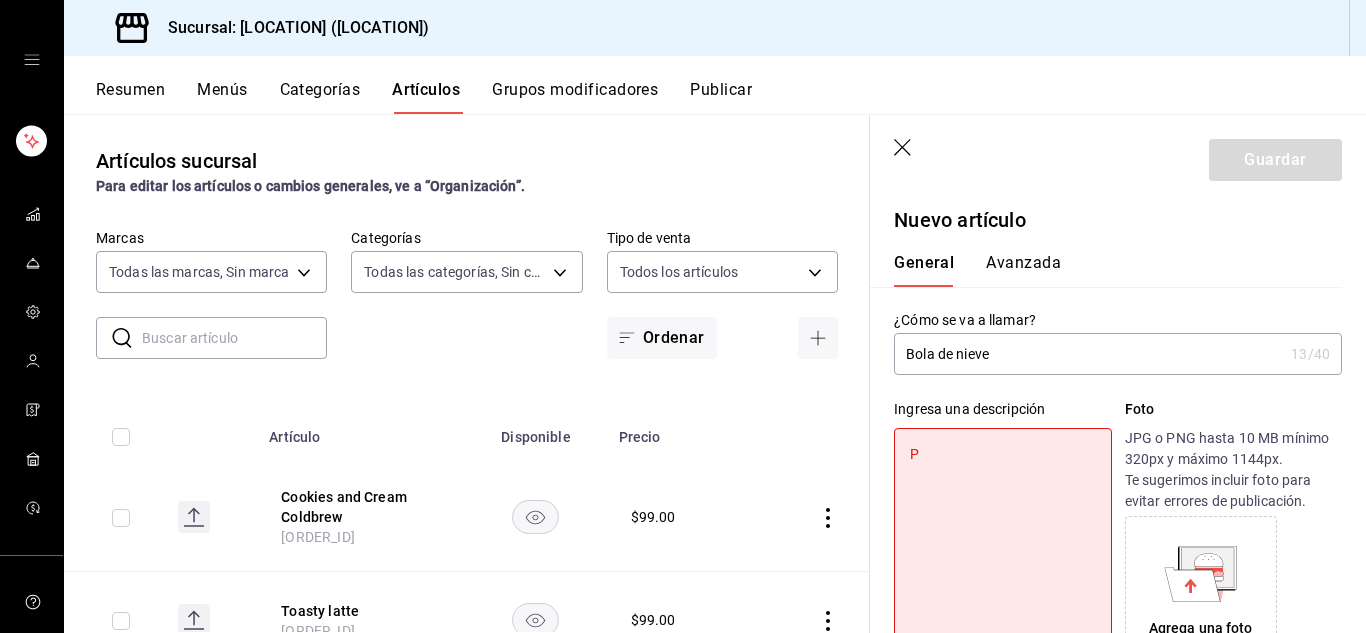 type on "Pr" 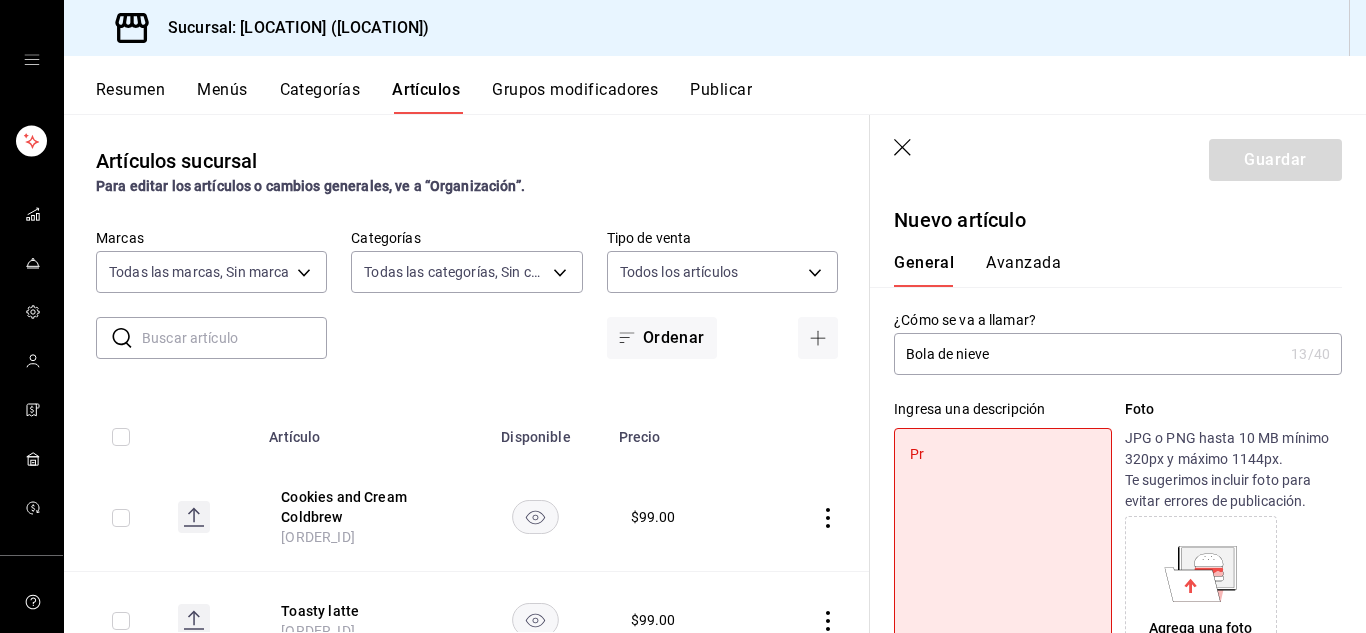 type on "Pre" 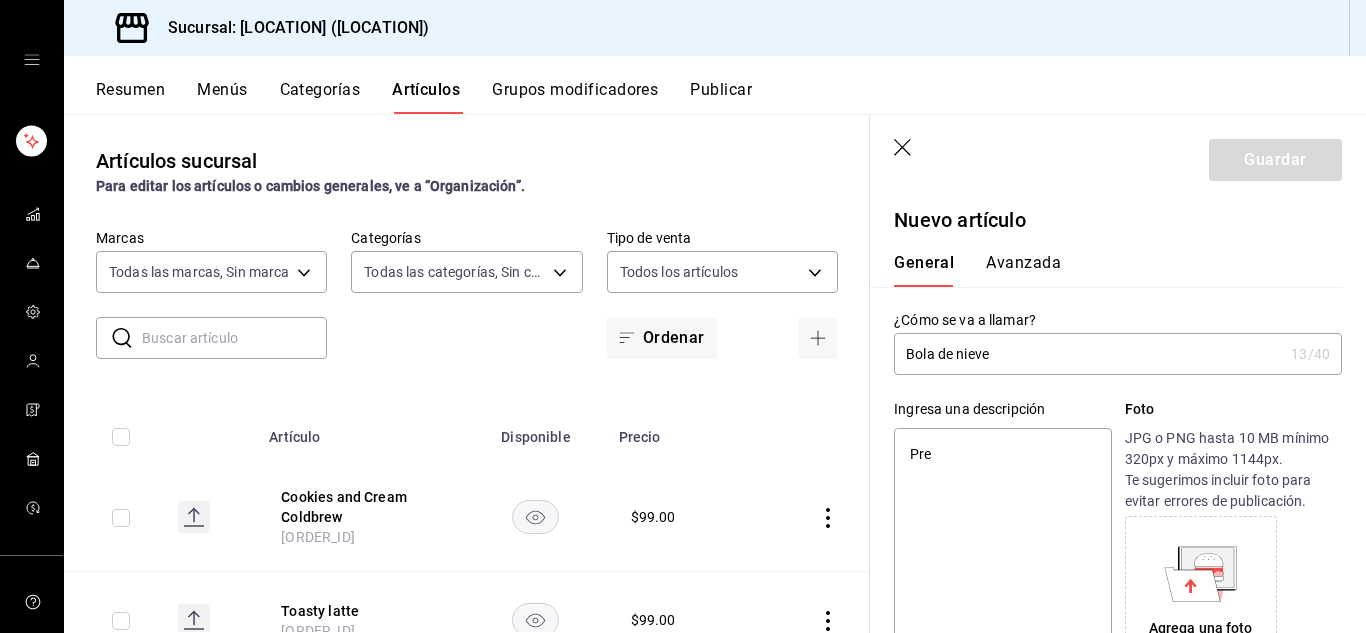 type on "Pres" 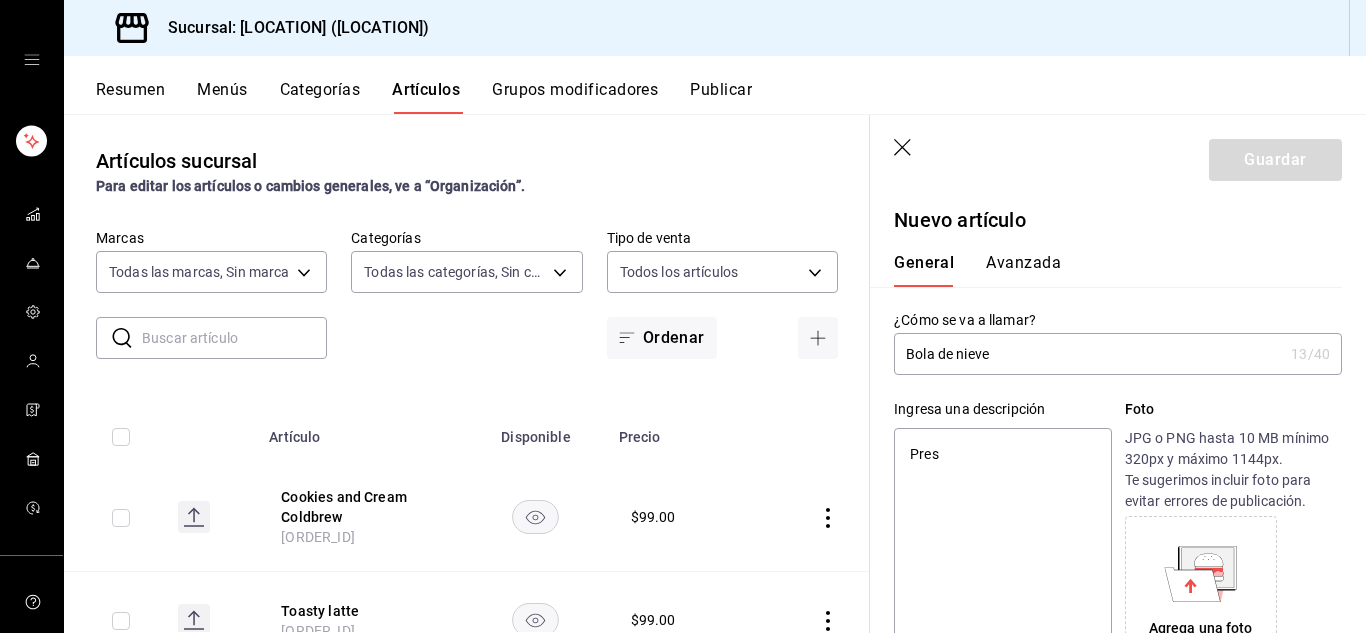 type on "Presn" 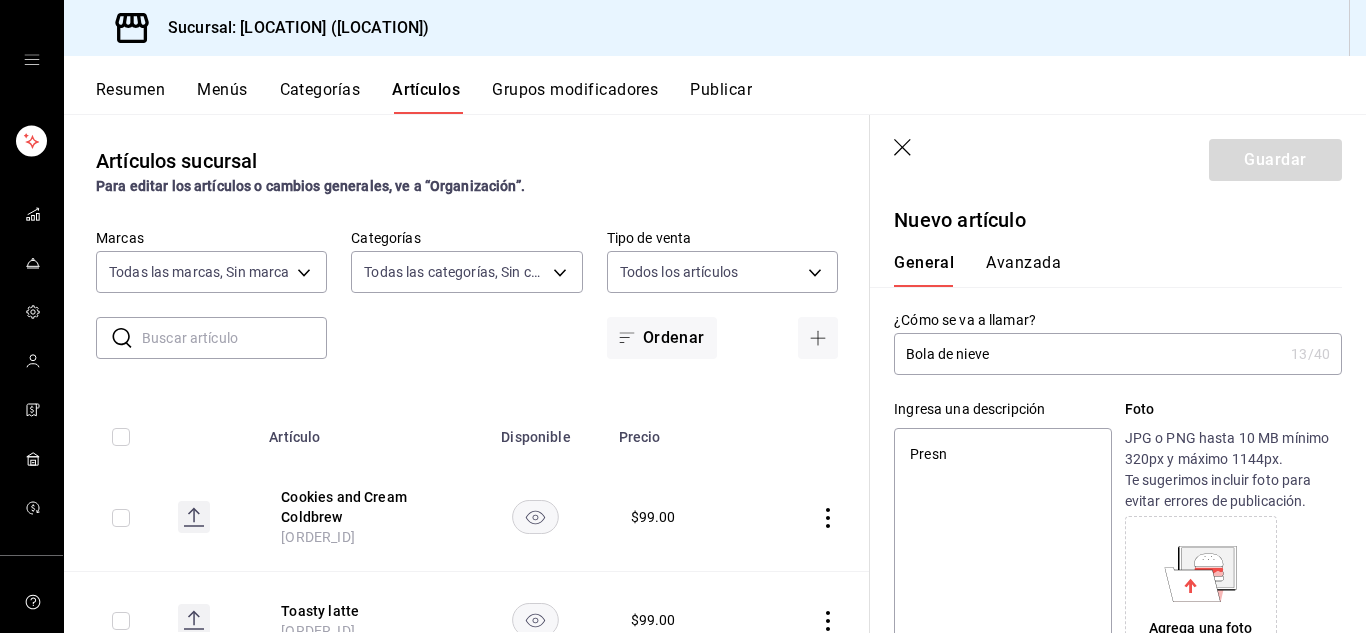 type on "x" 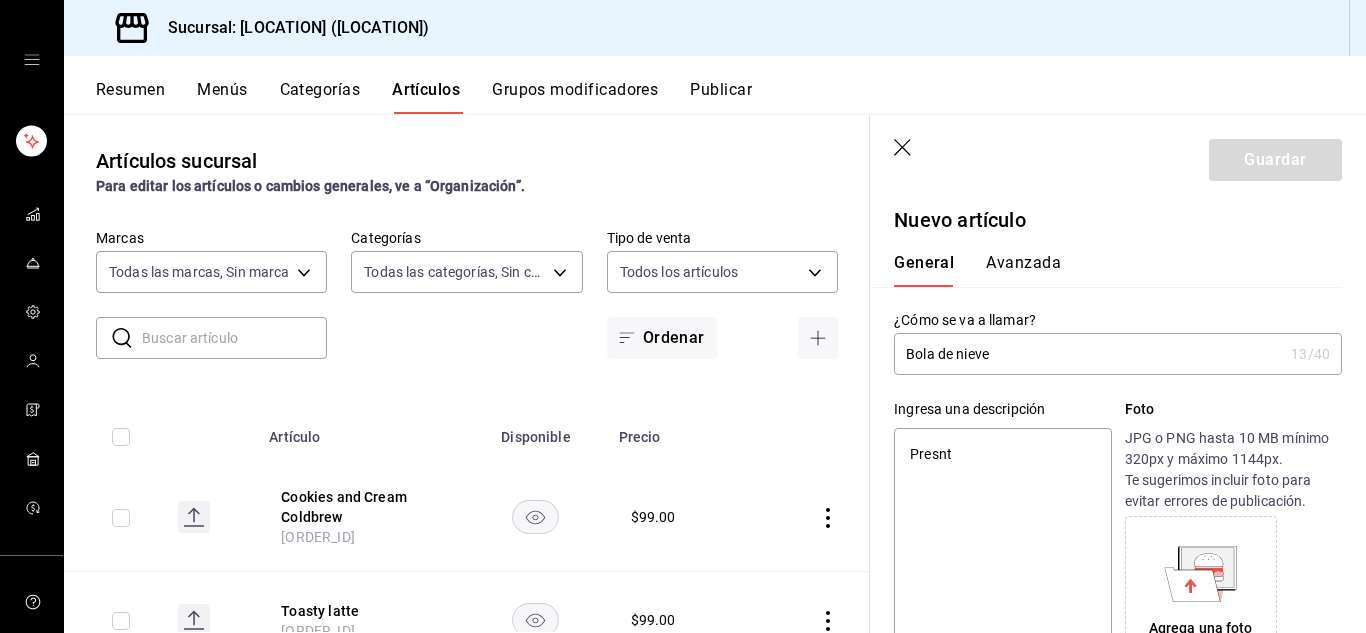 type on "Presnta" 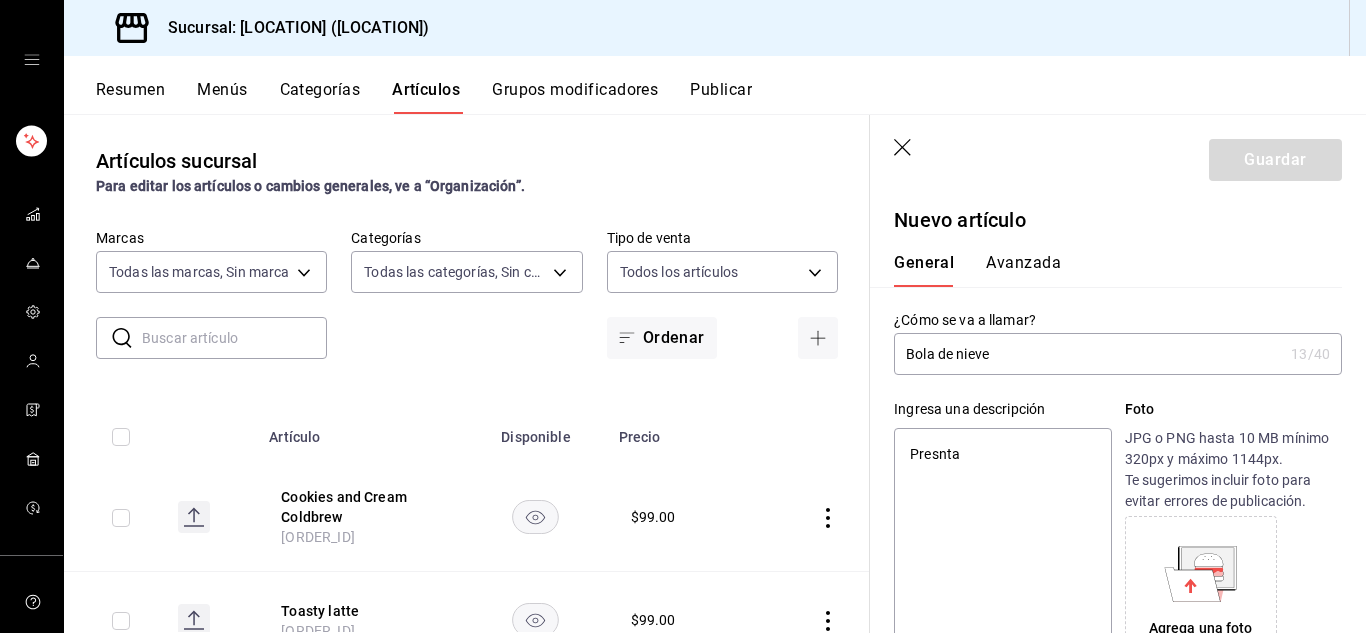 type on "Presnt" 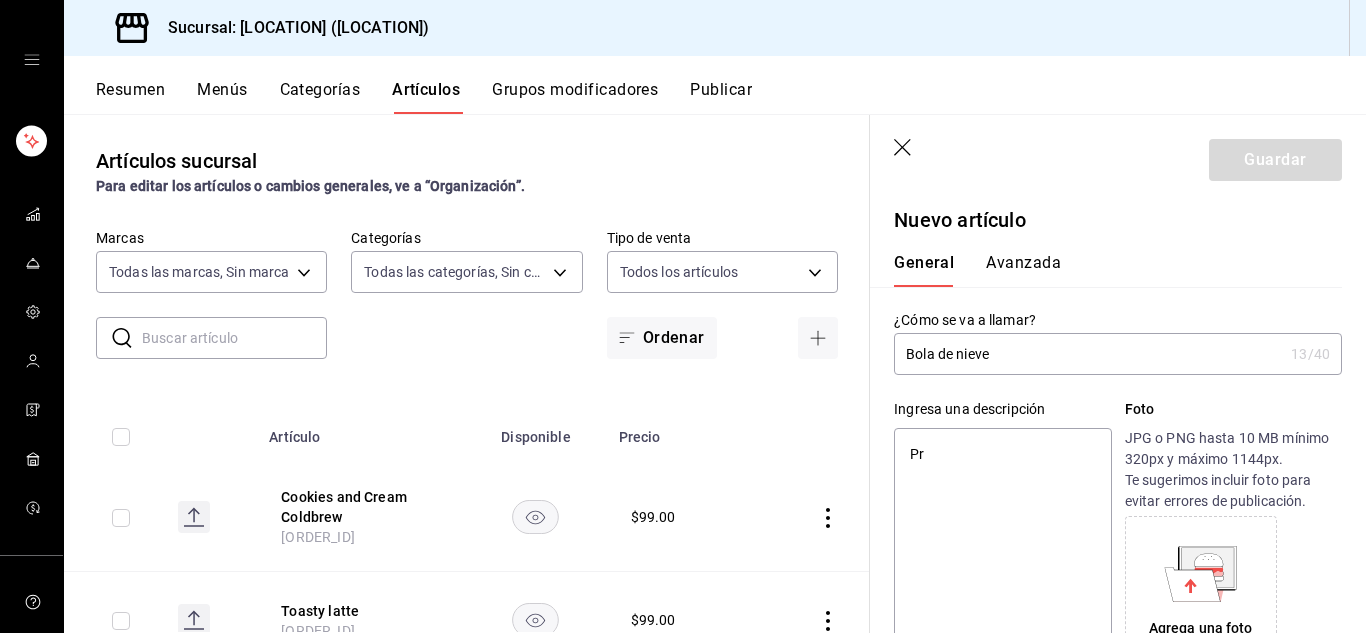 type on "P" 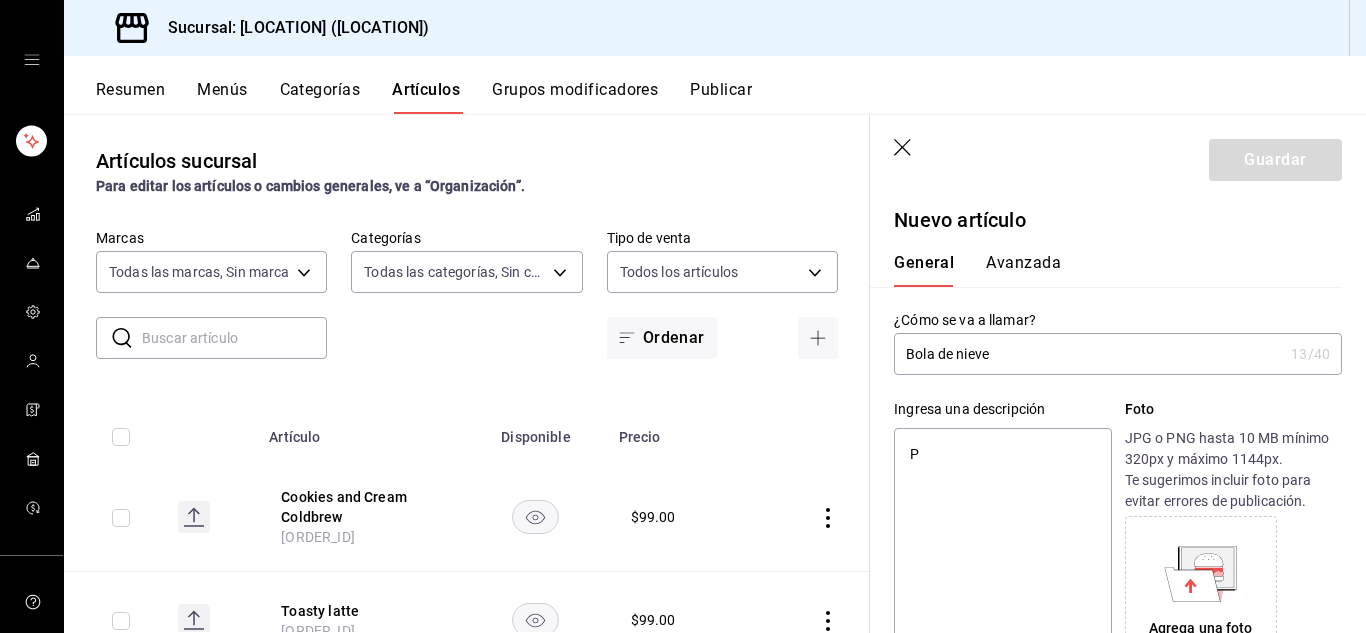 type 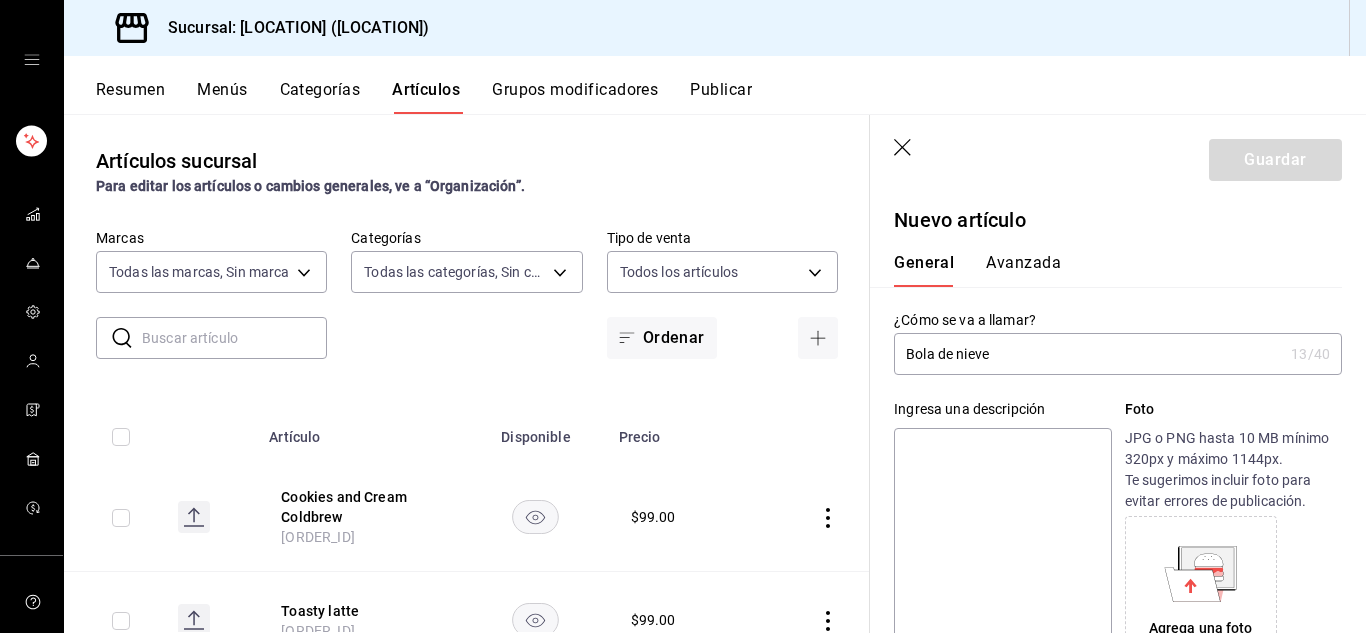 type on "x" 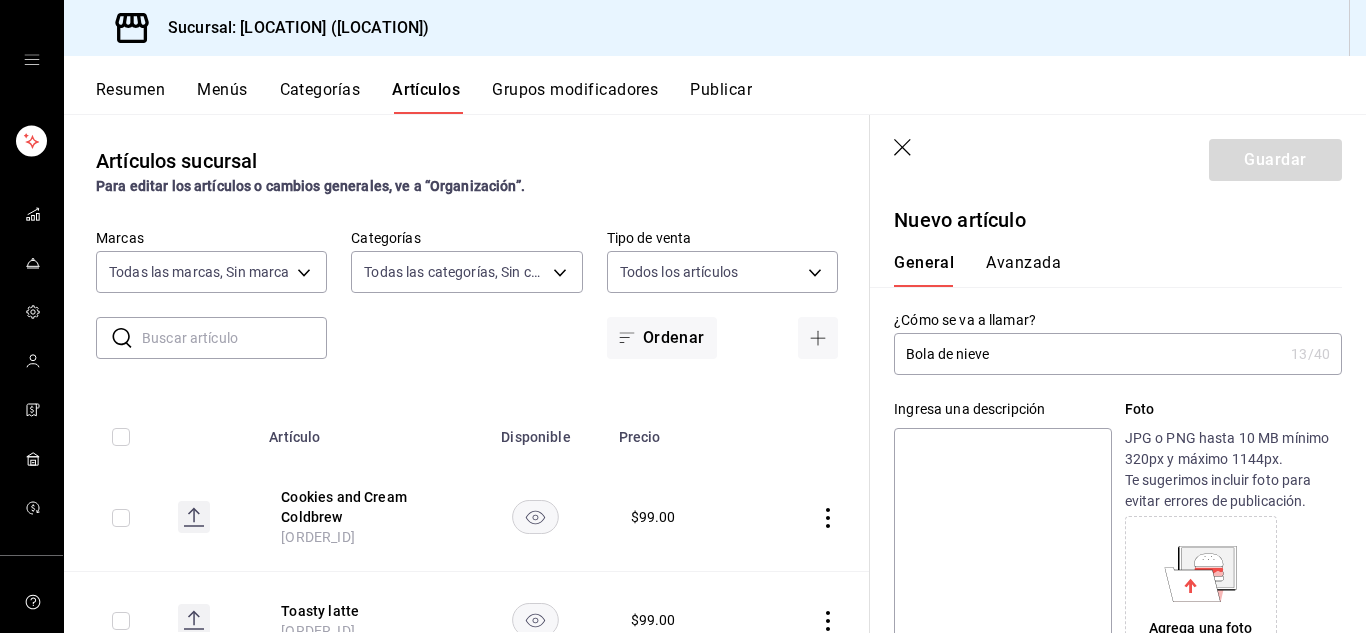 type on "A" 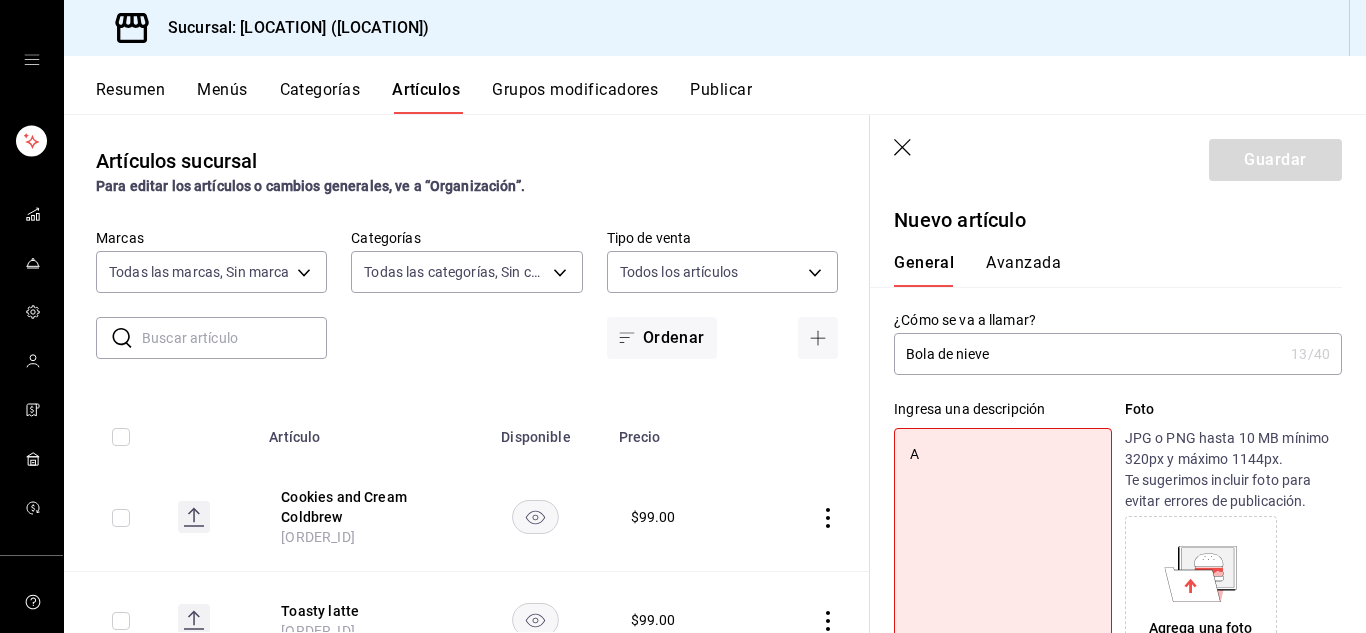 type on "Ac" 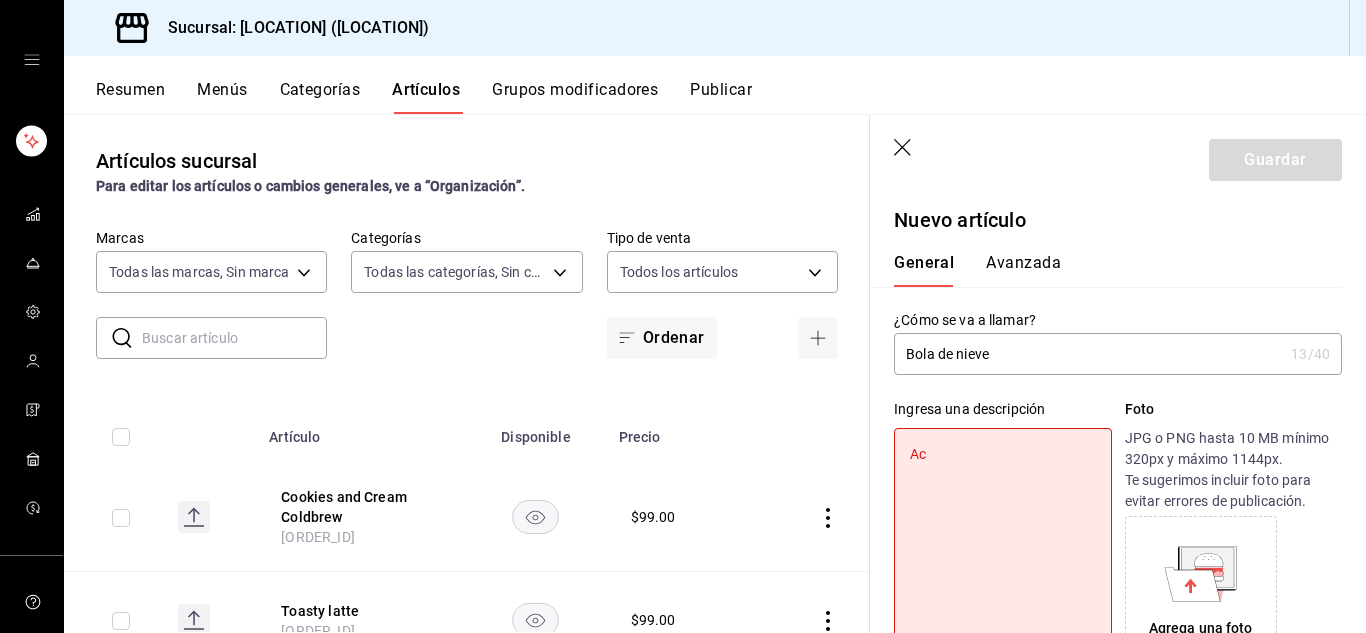 type on "Aco" 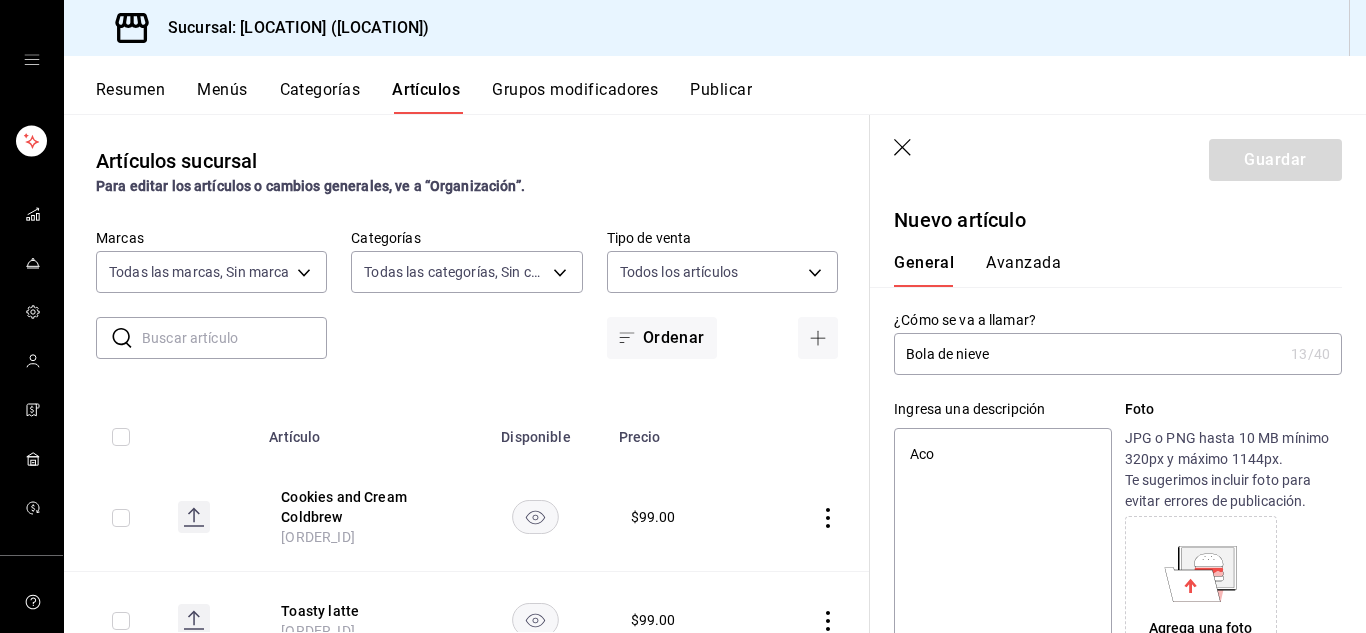 type on "Acom" 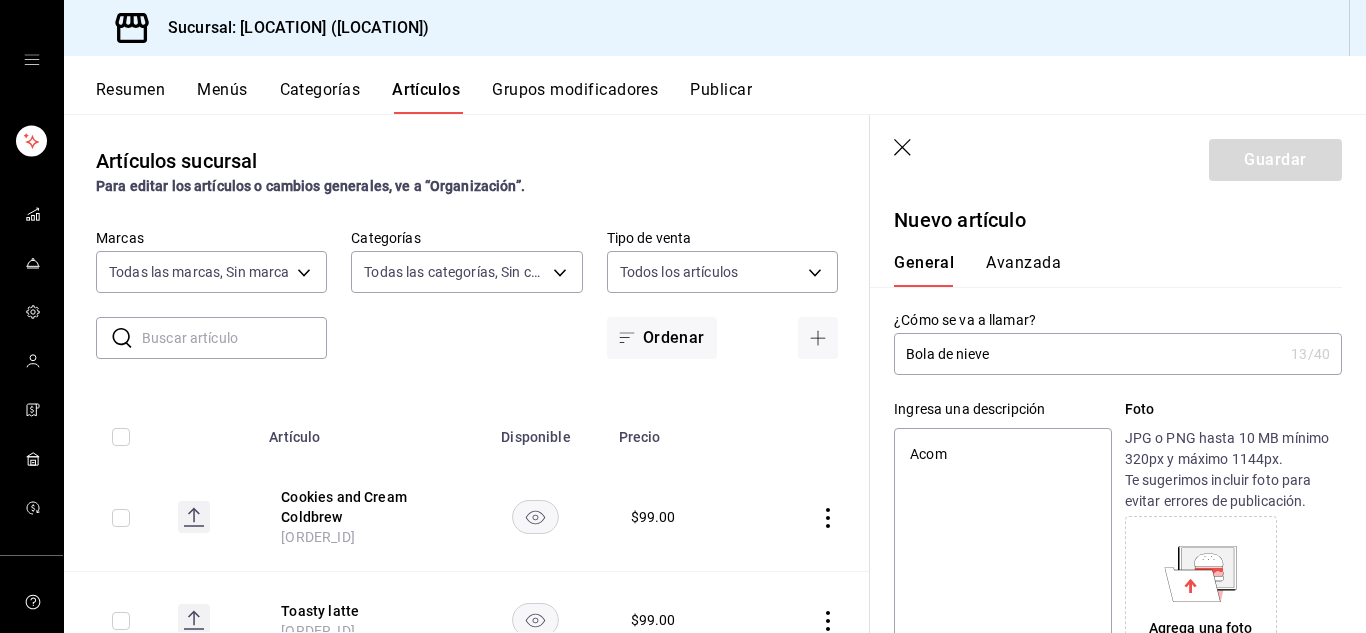type on "Acomp" 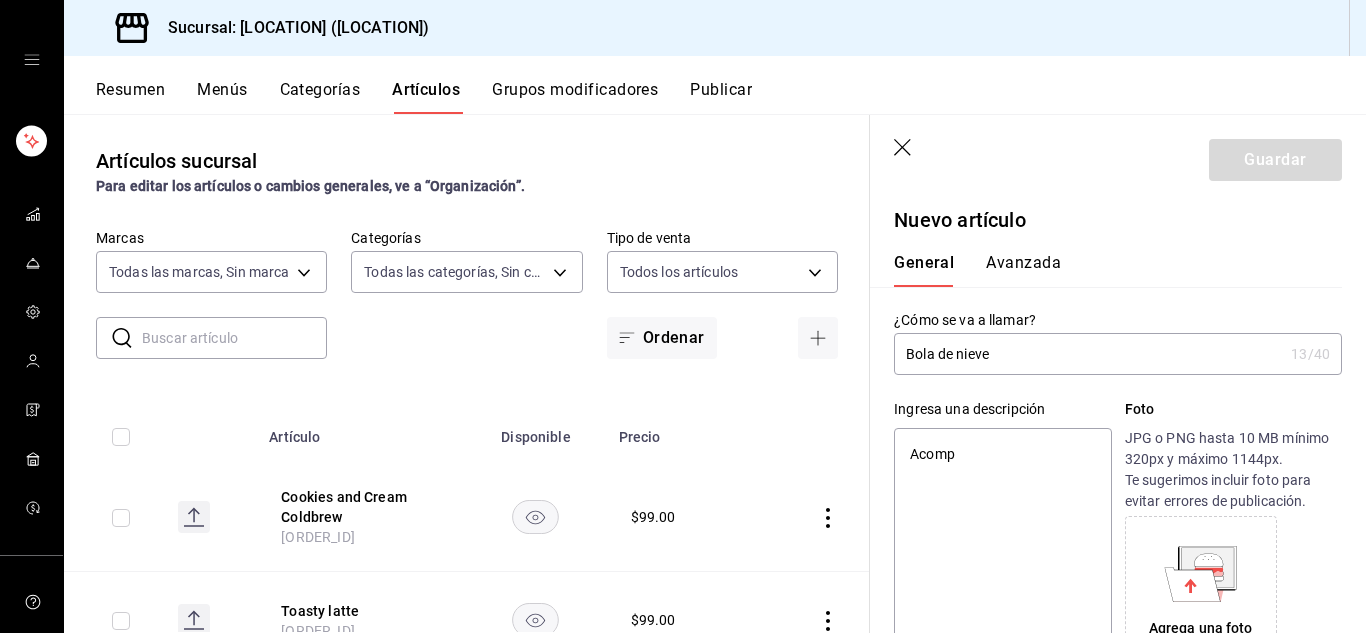 type on "Acompa" 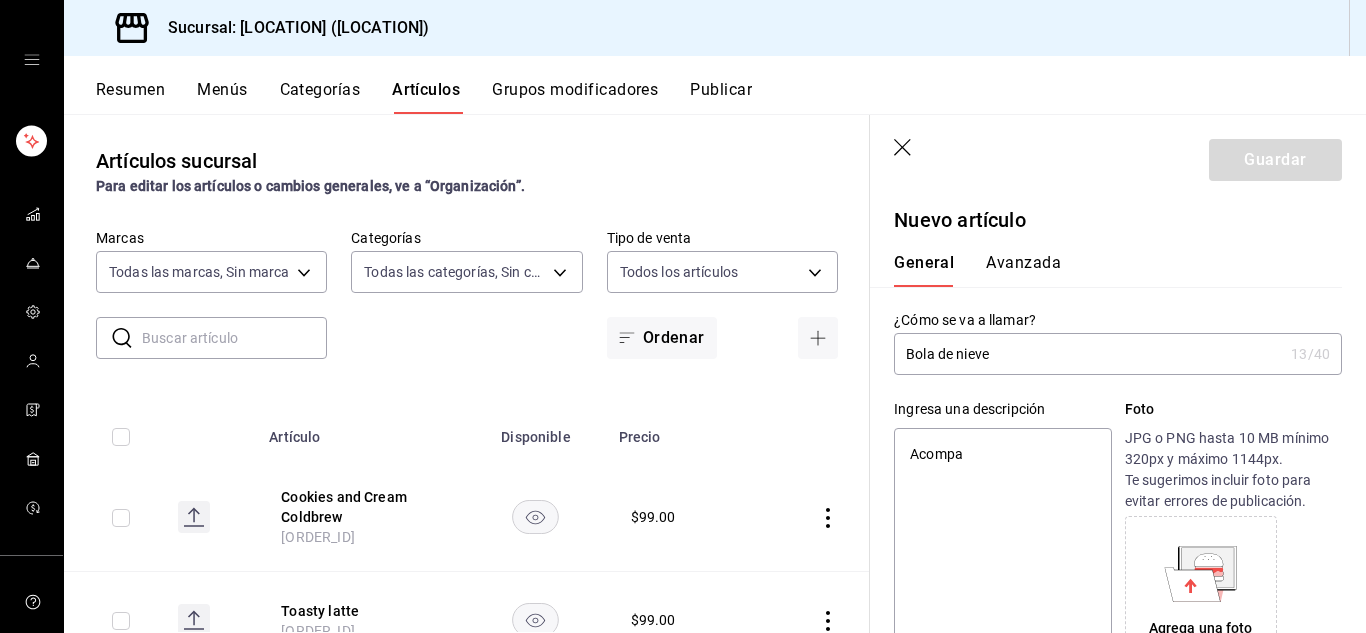 type on "Acompa" 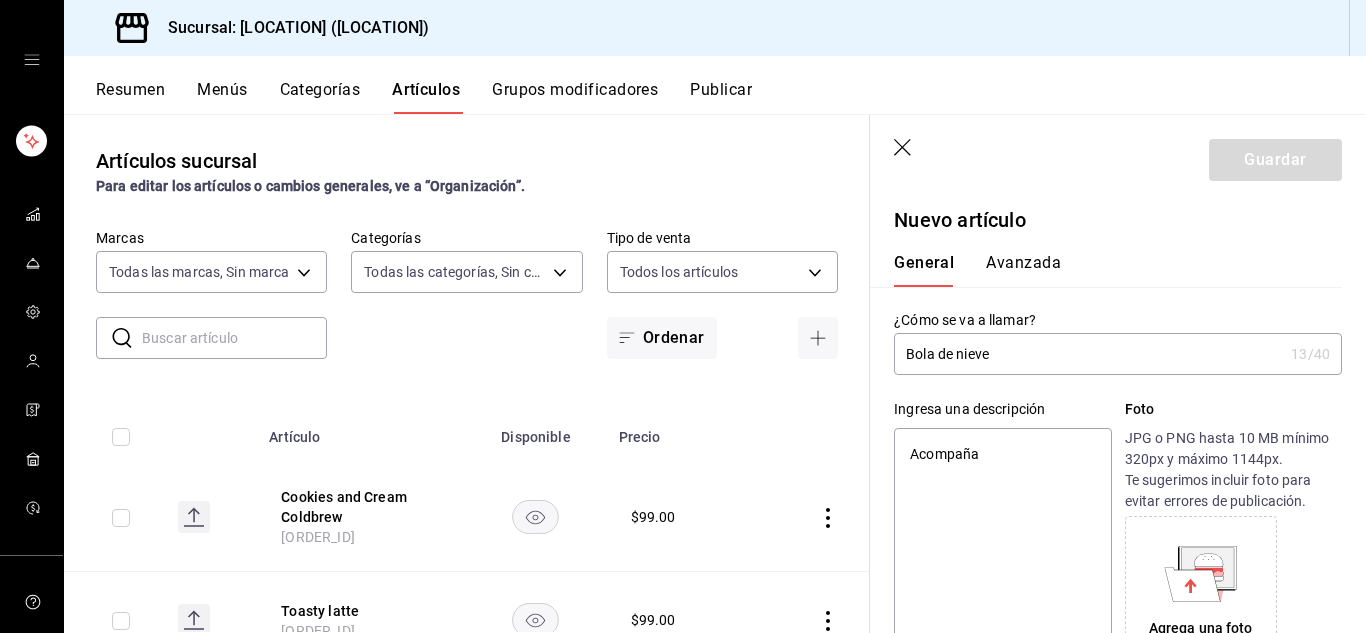 type on "Acompaña" 